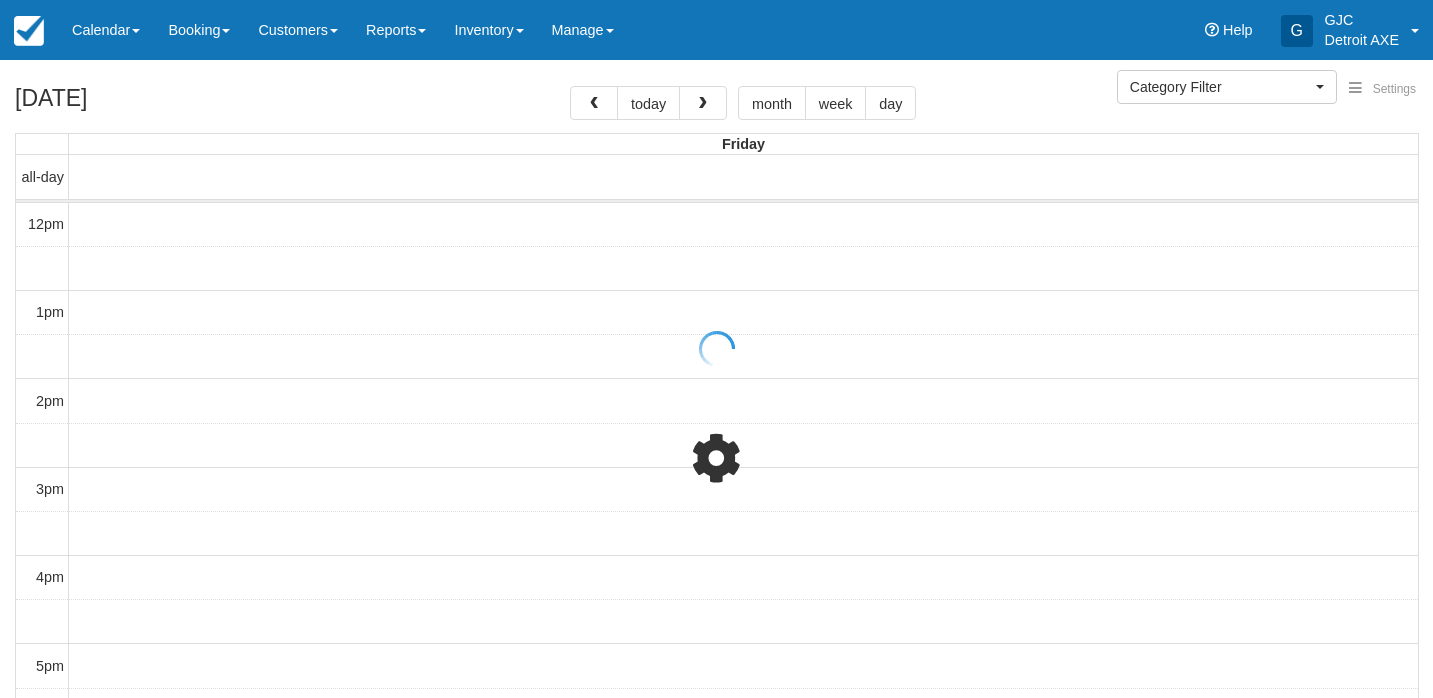 scroll, scrollTop: 0, scrollLeft: 0, axis: both 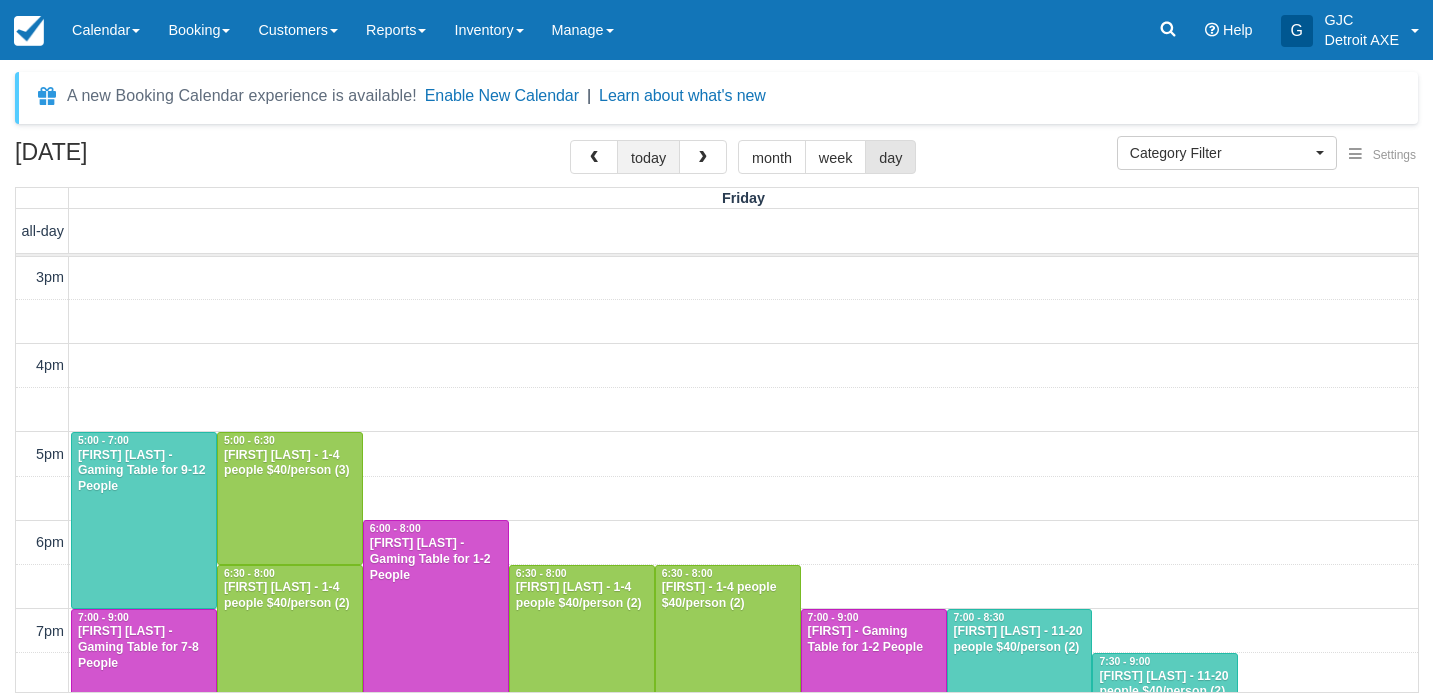 click on "today" at bounding box center (648, 157) 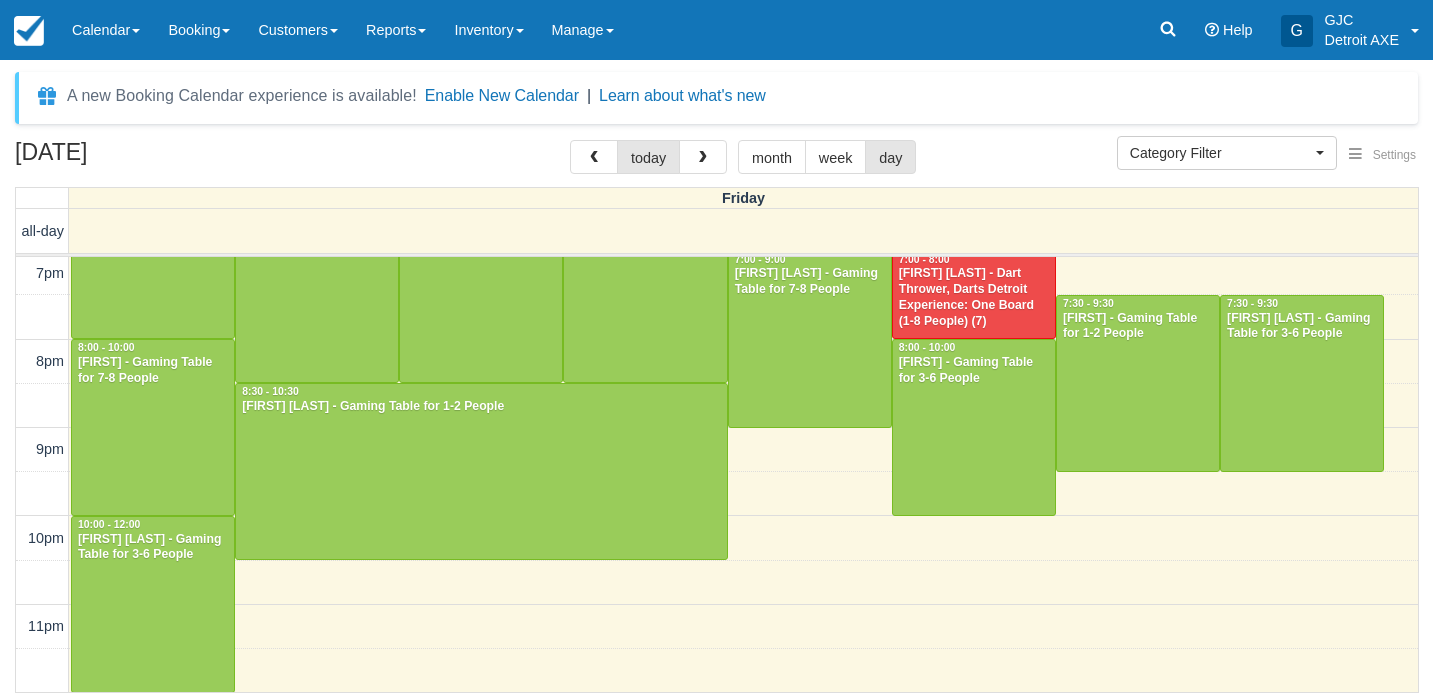 scroll, scrollTop: 420, scrollLeft: 0, axis: vertical 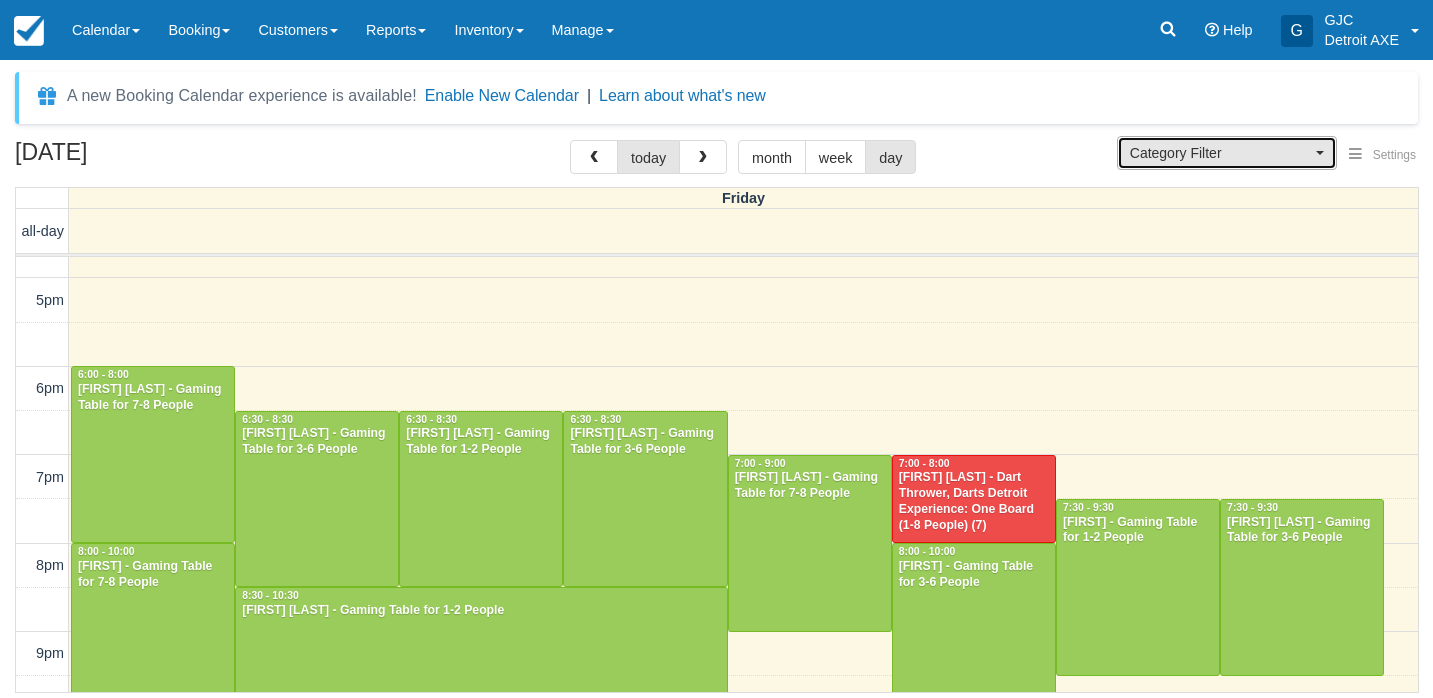 click on "Category Filter" at bounding box center (1227, 153) 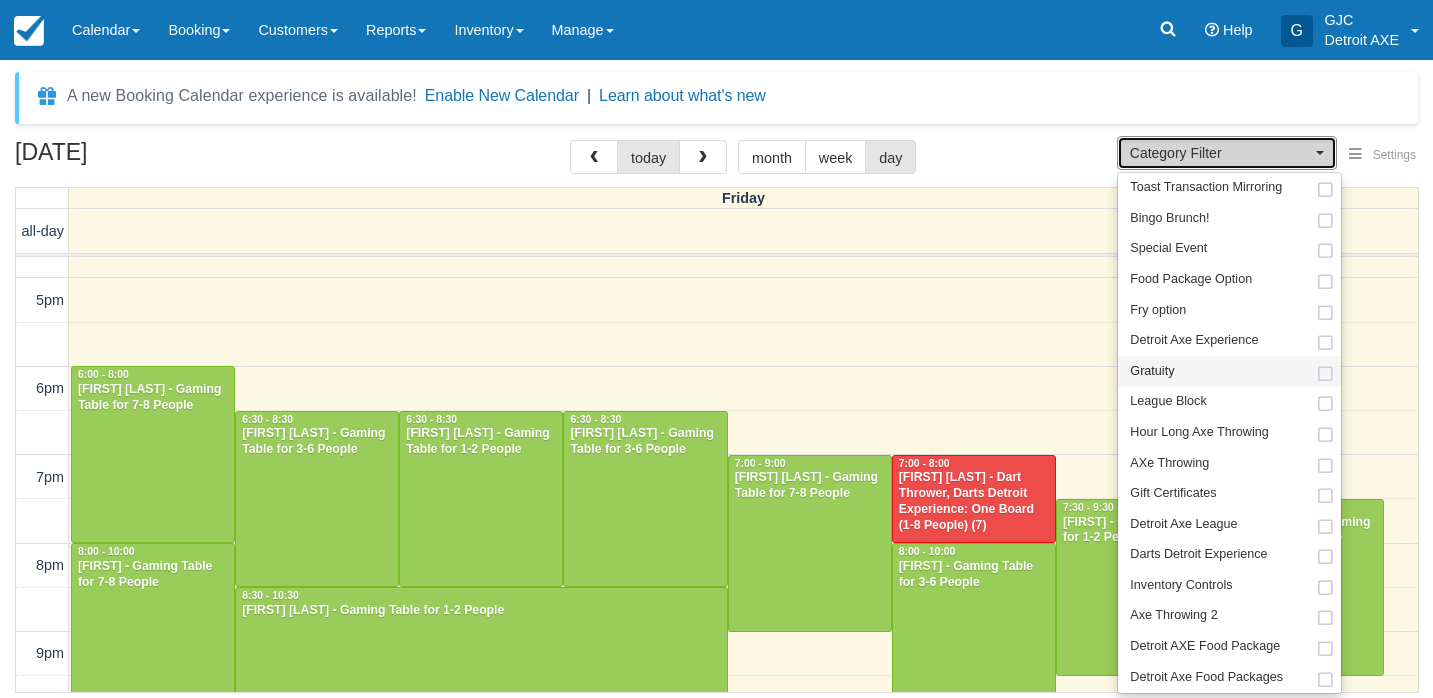 scroll, scrollTop: 122, scrollLeft: 0, axis: vertical 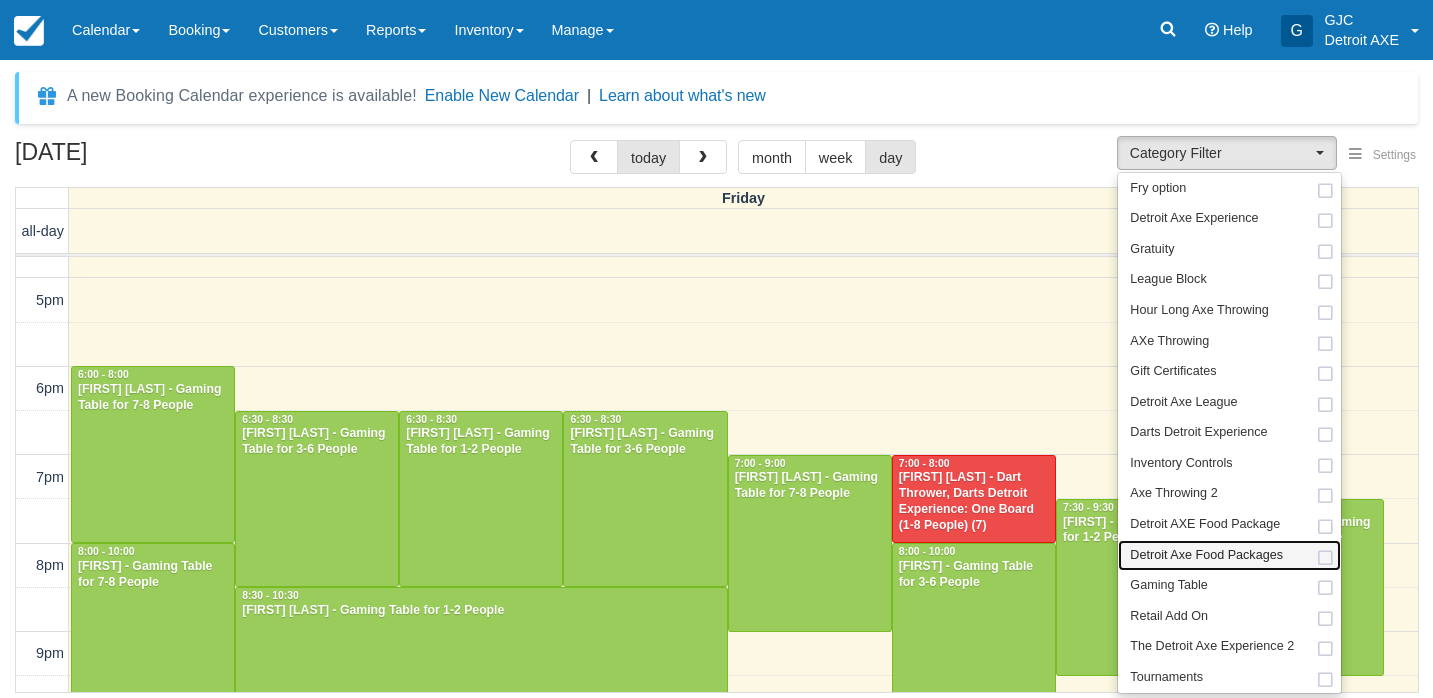 click on "Detroit Axe Food Packages" at bounding box center (1229, 555) 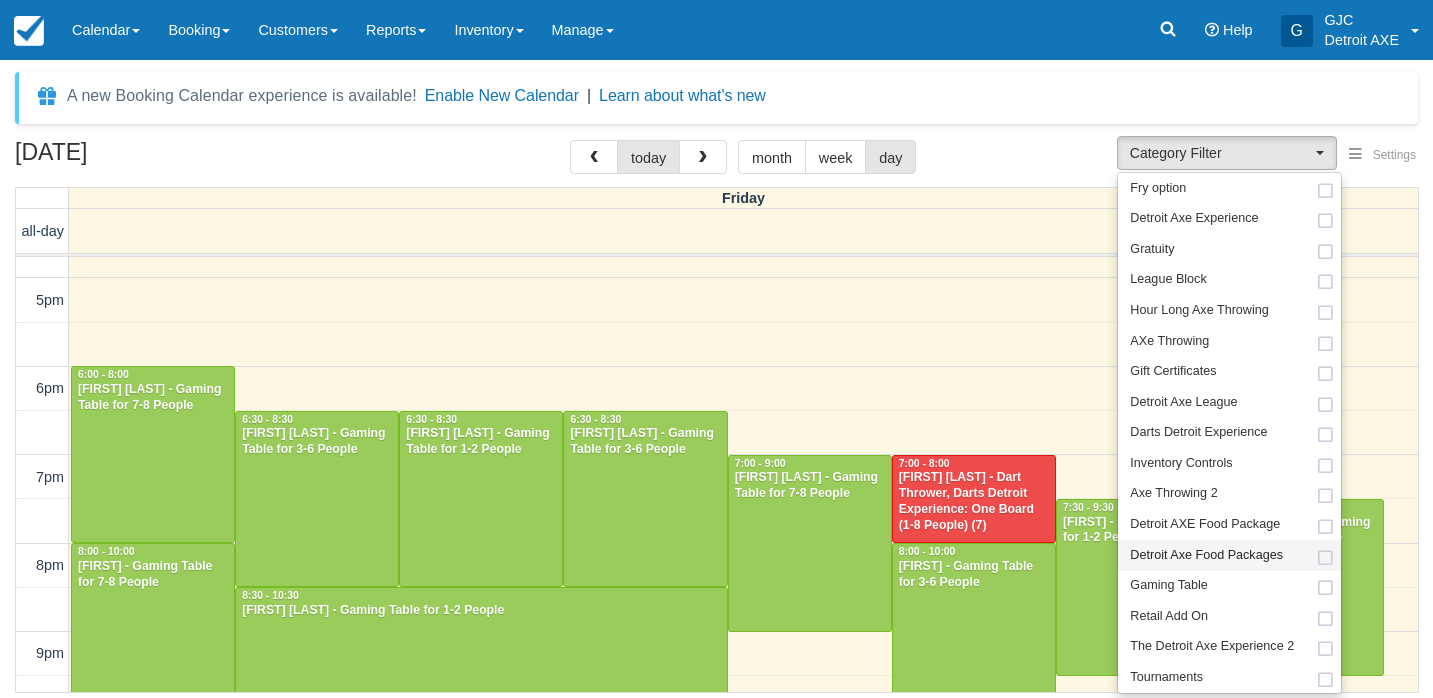 scroll, scrollTop: 280, scrollLeft: 0, axis: vertical 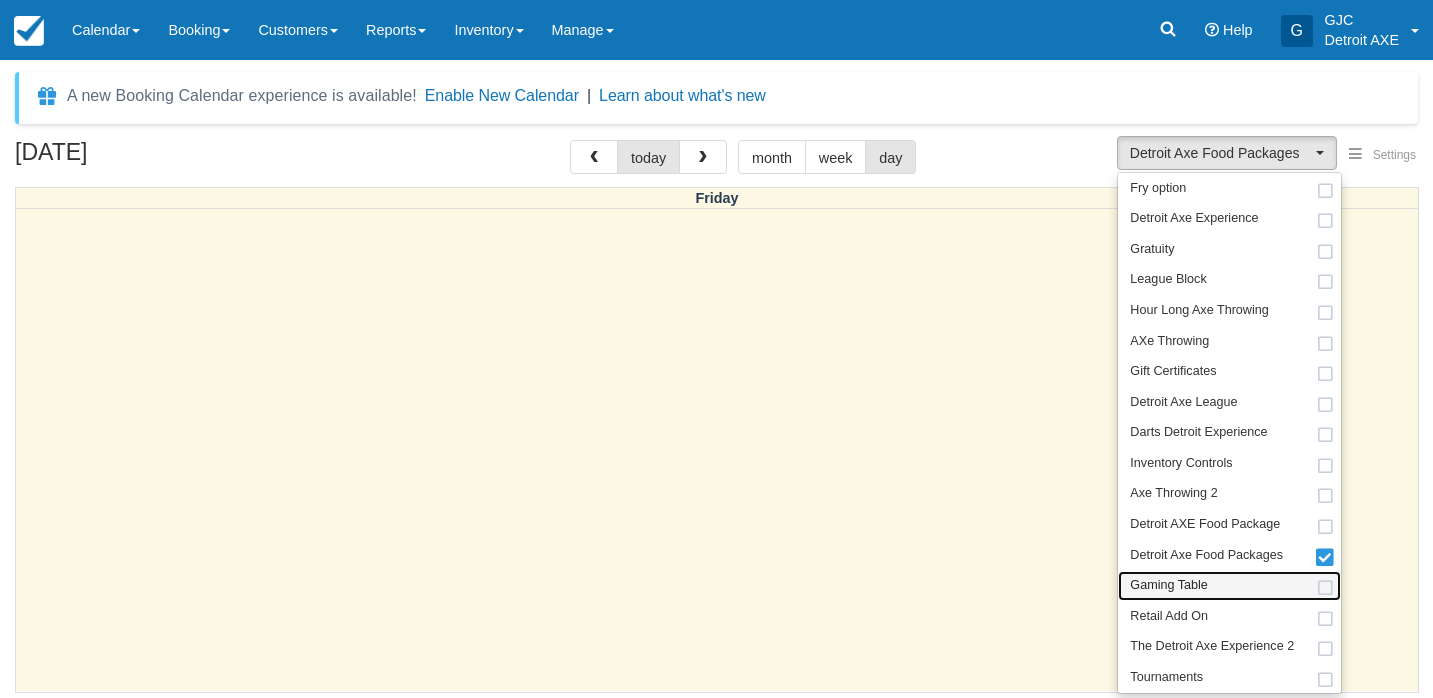 click on "Gaming Table" at bounding box center [1168, 586] 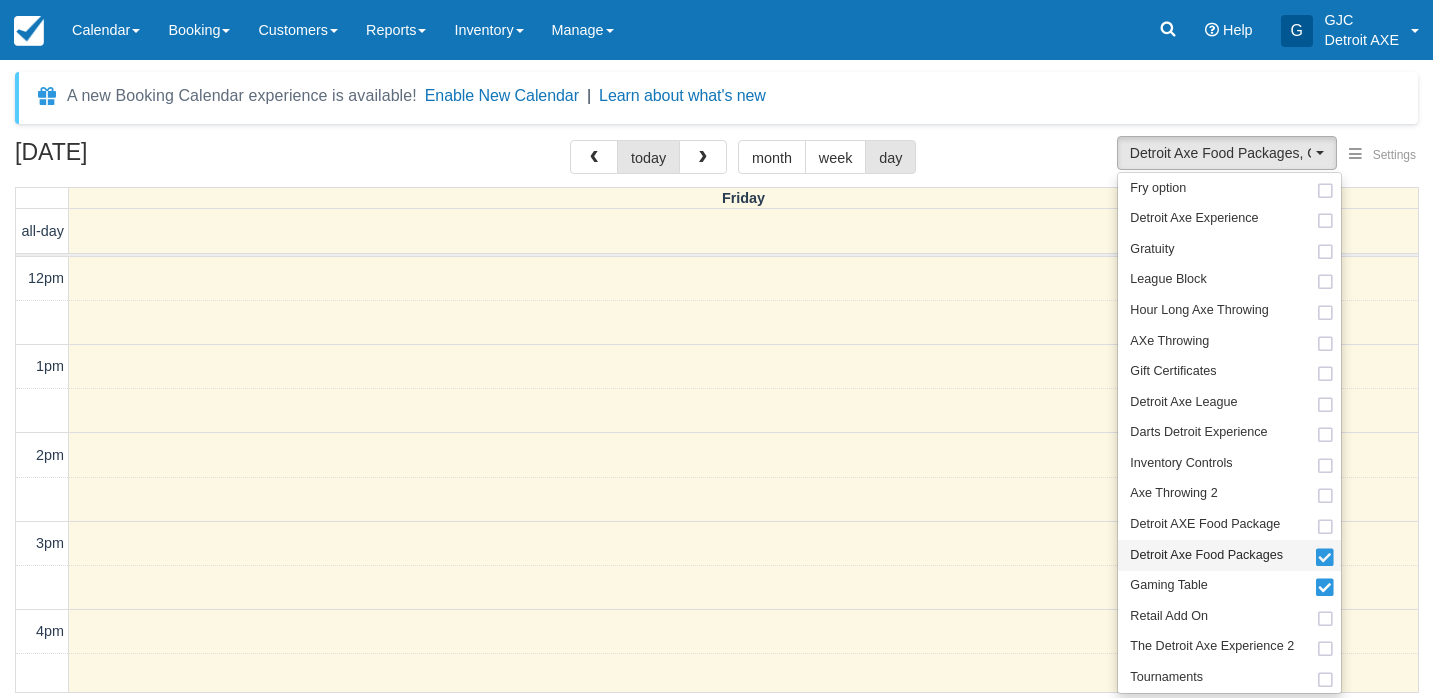 scroll, scrollTop: 266, scrollLeft: 0, axis: vertical 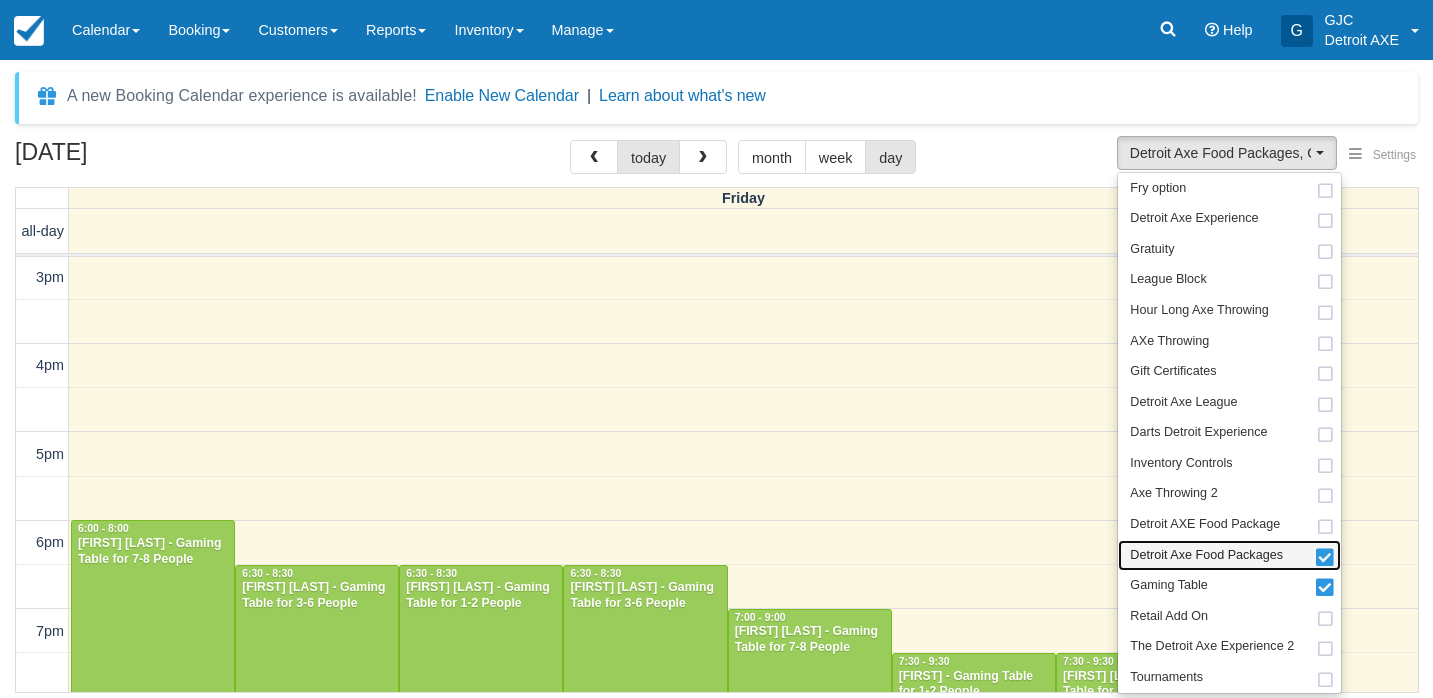 click on "Detroit Axe Food Packages" at bounding box center (1206, 556) 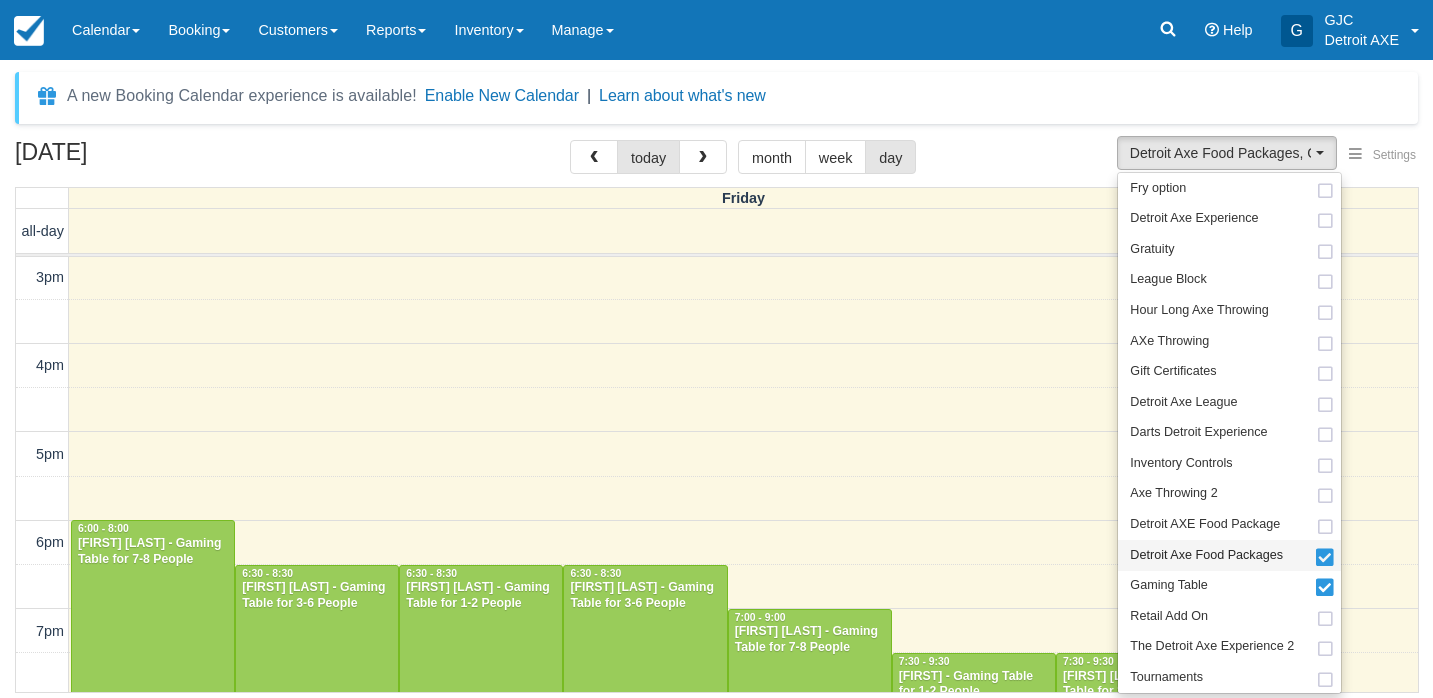 select on "6" 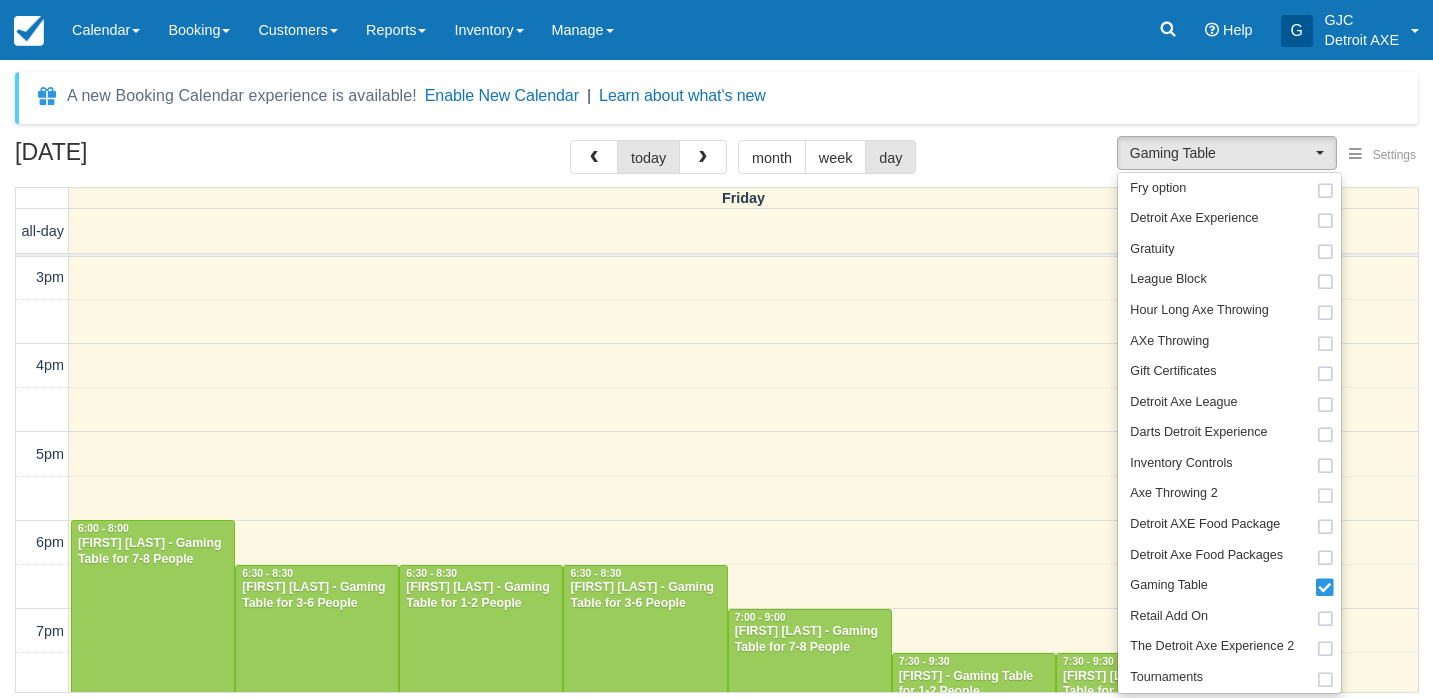 click on "A new Booking Calendar experience is available!   Enable New Calendar | Learn about what's new
Settings
Show Events
Show Booking Details
Help
iCal
Gaming Table   Toast Transaction Mirroring Bingo Brunch! Special Event Food Package Option Fry option Detroit Axe Experience Gratuity League Block Hour Long Axe Throwing AXe Throwing Gift Certificates Detroit Axe League Darts Detroit Experience Inventory Controls Axe Throwing 2 Detroit AXE Food Package Detroit Axe Food Packages Gaming Table Retail Add On The Detroit Axe Experience 2 Tournaments
Toast Transaction Mirroring Bingo Brunch! Special Event Food Package Option Fry option Detroit Axe Experience Gratuity League Block Hour Long Axe Throwing AXe Throwing Gift Certificates Detroit Axe League Darts Detroit Experience Inventory Controls Axe Throwing 2 Detroit AXE Food Package Tournaments" at bounding box center (716, 385) 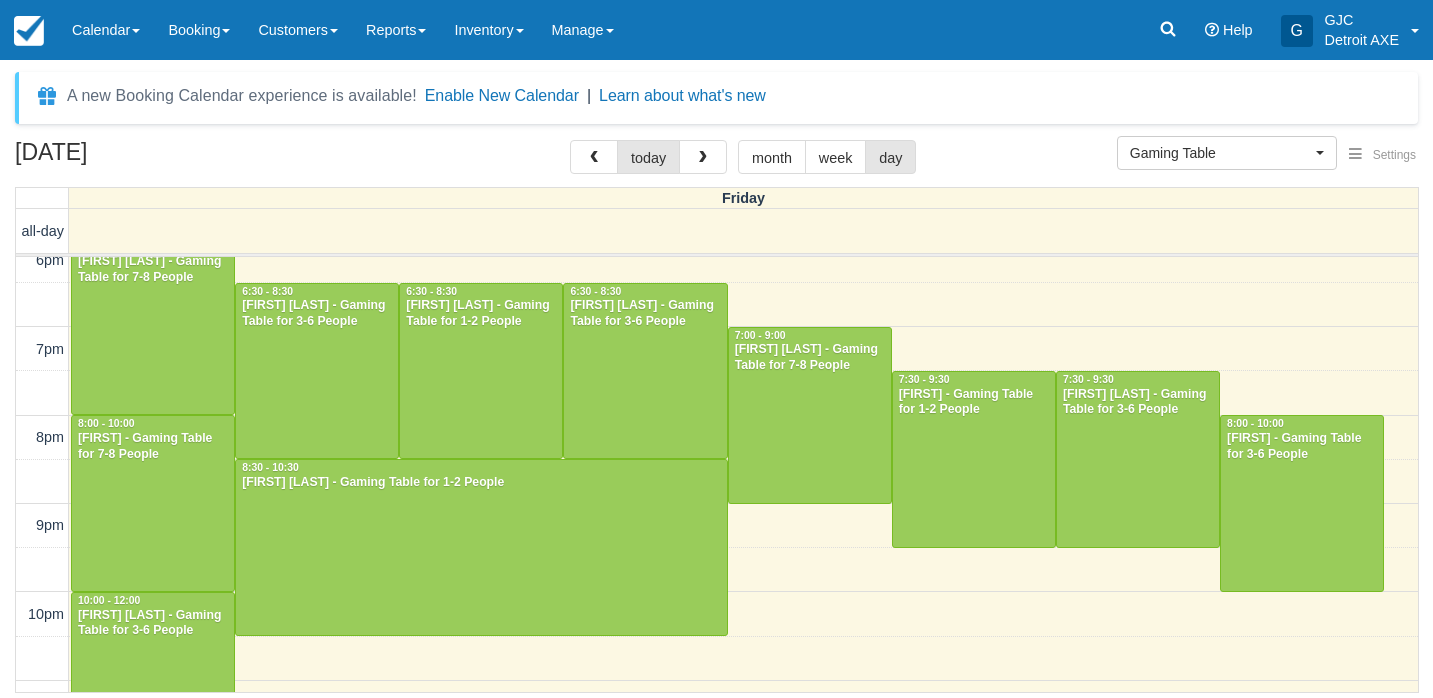 scroll, scrollTop: 438, scrollLeft: 0, axis: vertical 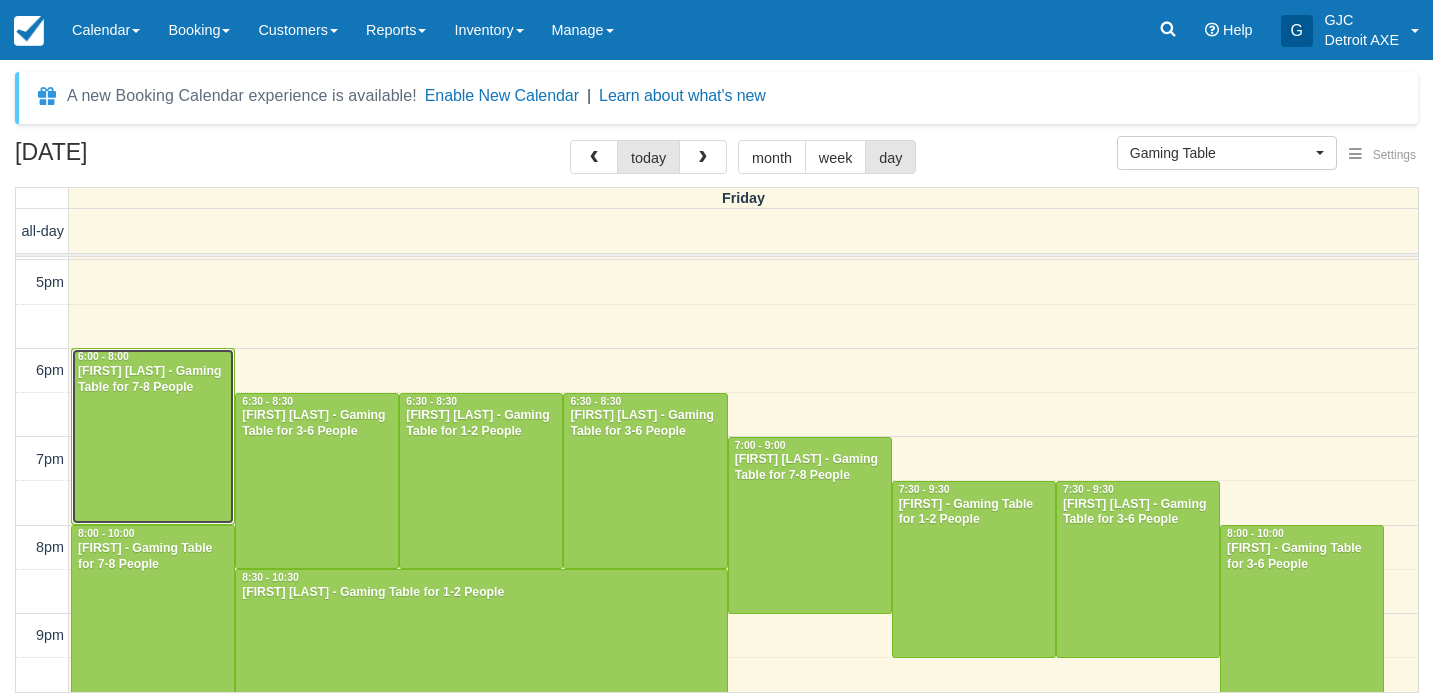 click at bounding box center (153, 436) 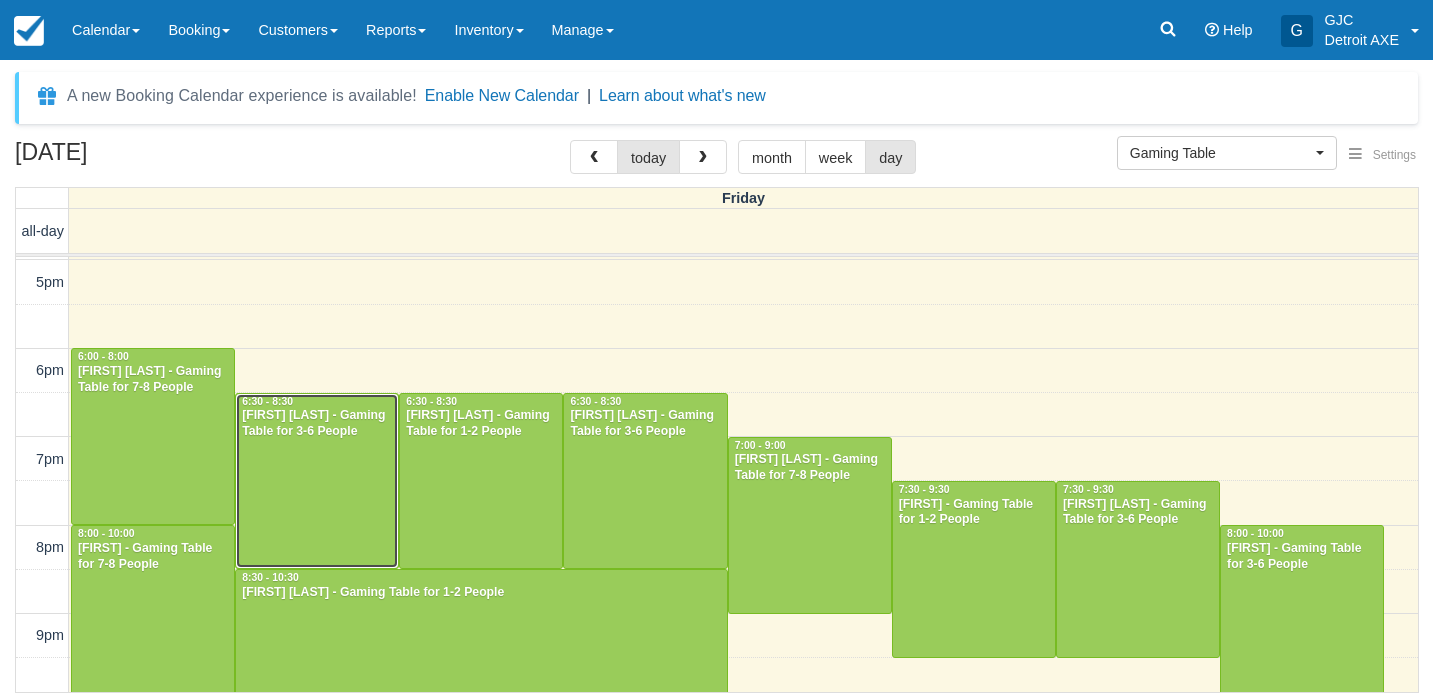 click at bounding box center (317, 481) 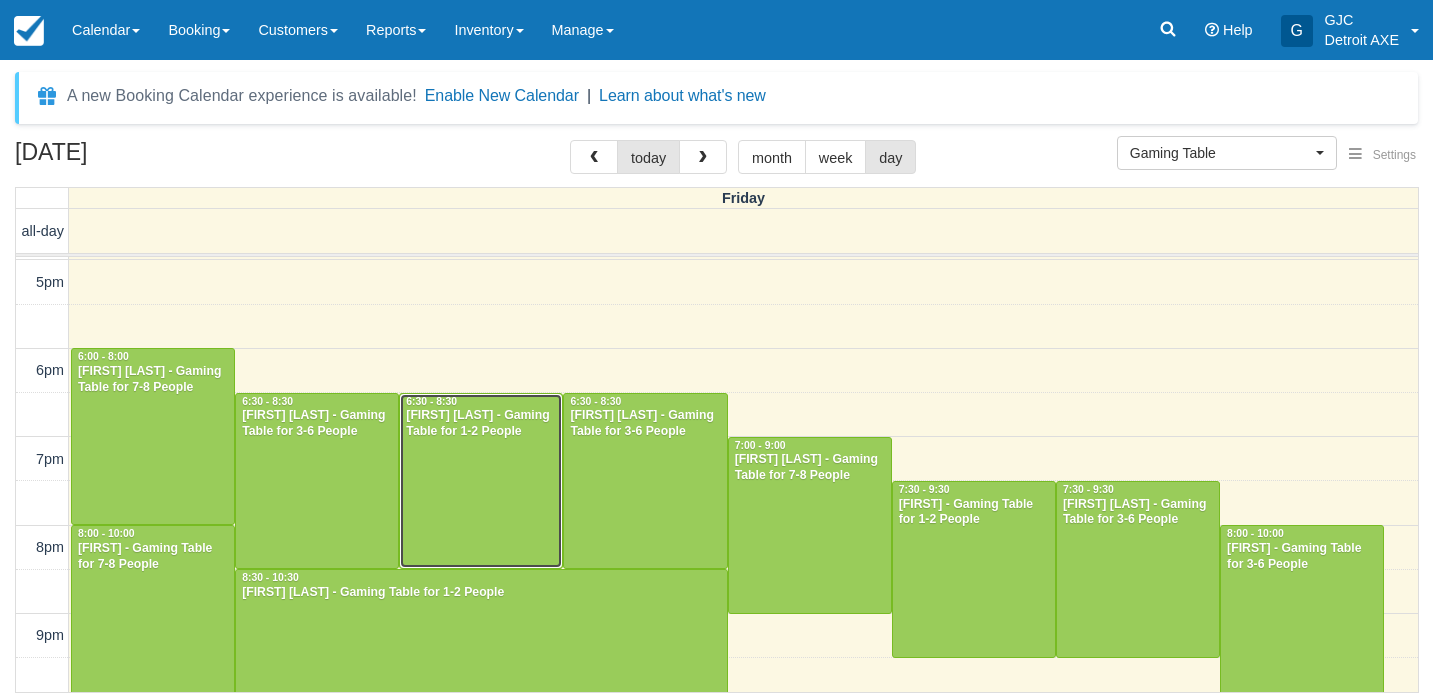 click at bounding box center (481, 481) 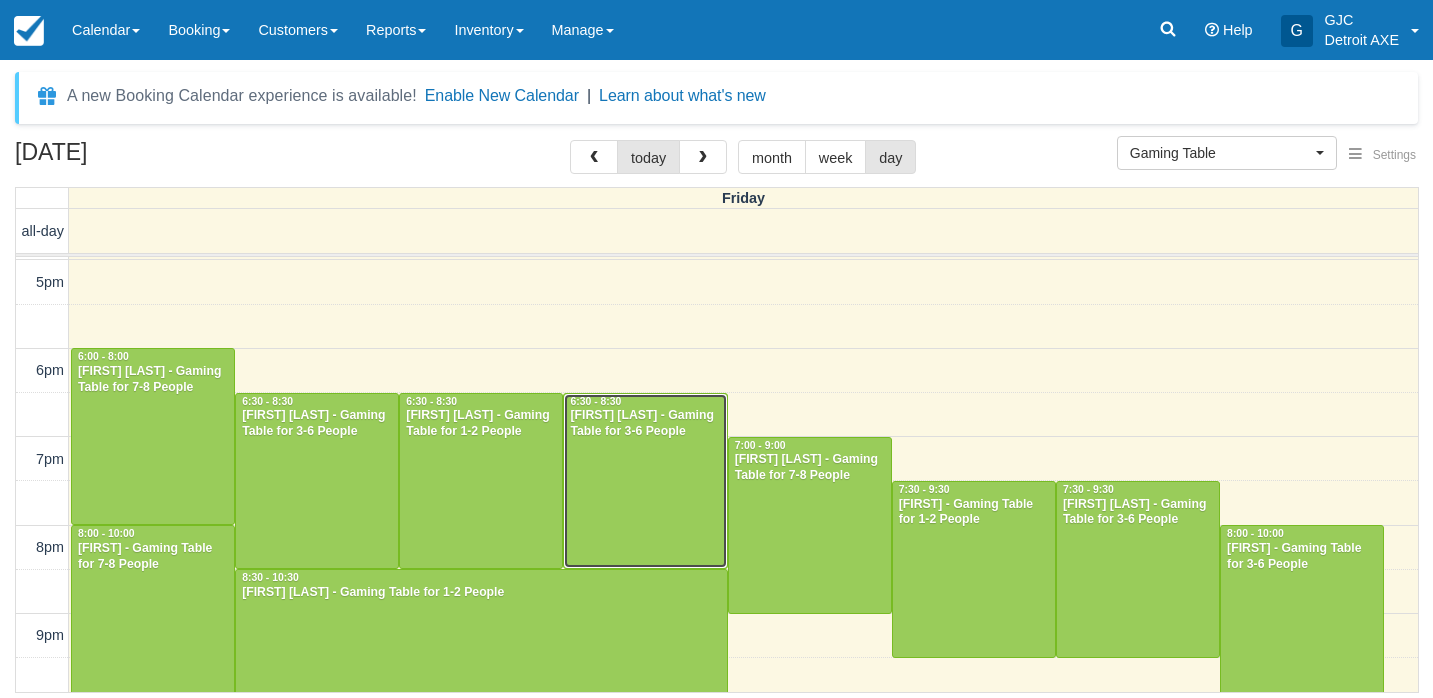click at bounding box center (645, 481) 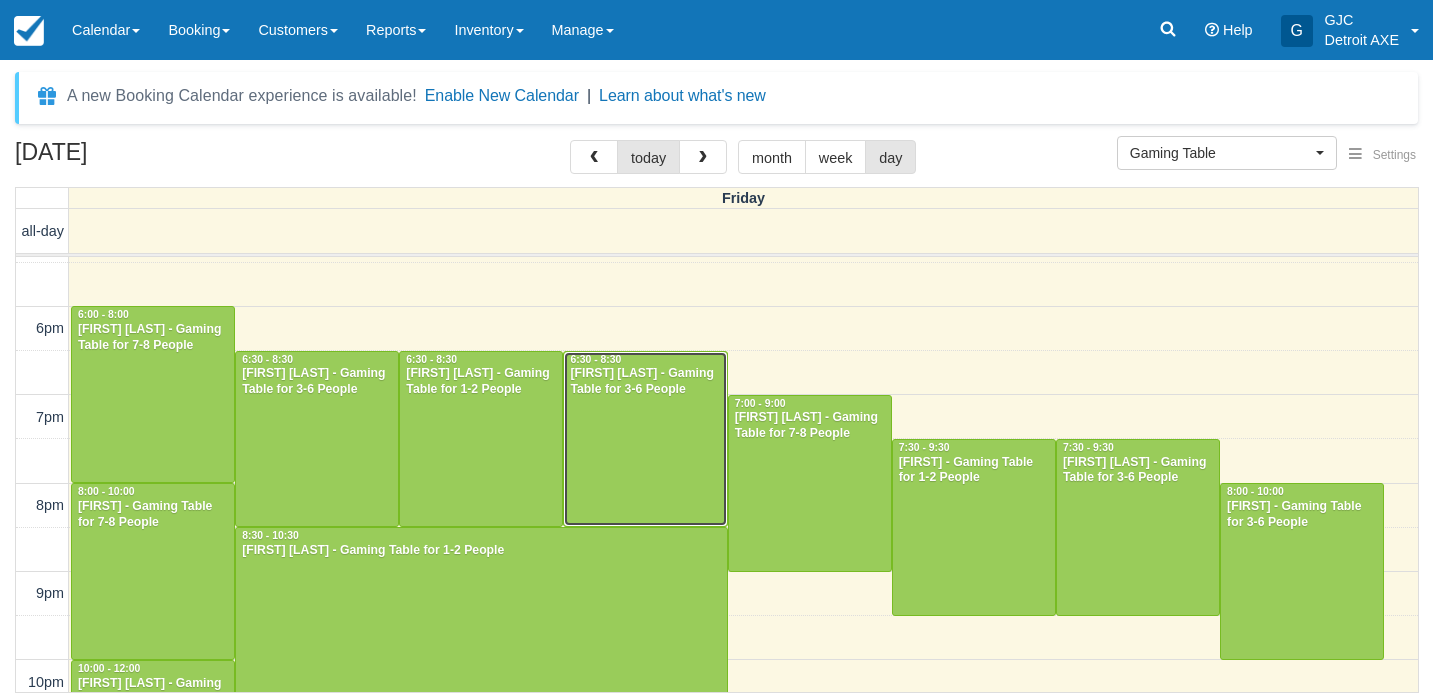 scroll, scrollTop: 493, scrollLeft: 0, axis: vertical 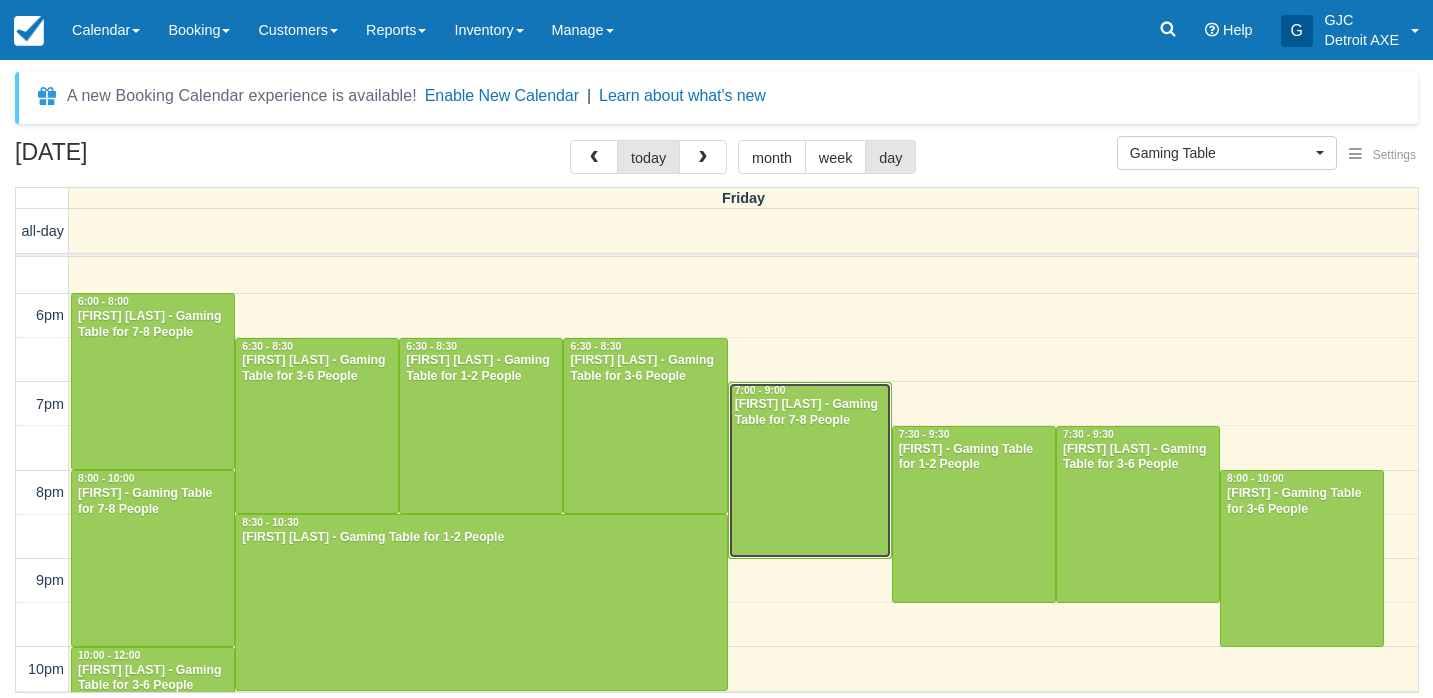 click at bounding box center [810, 470] 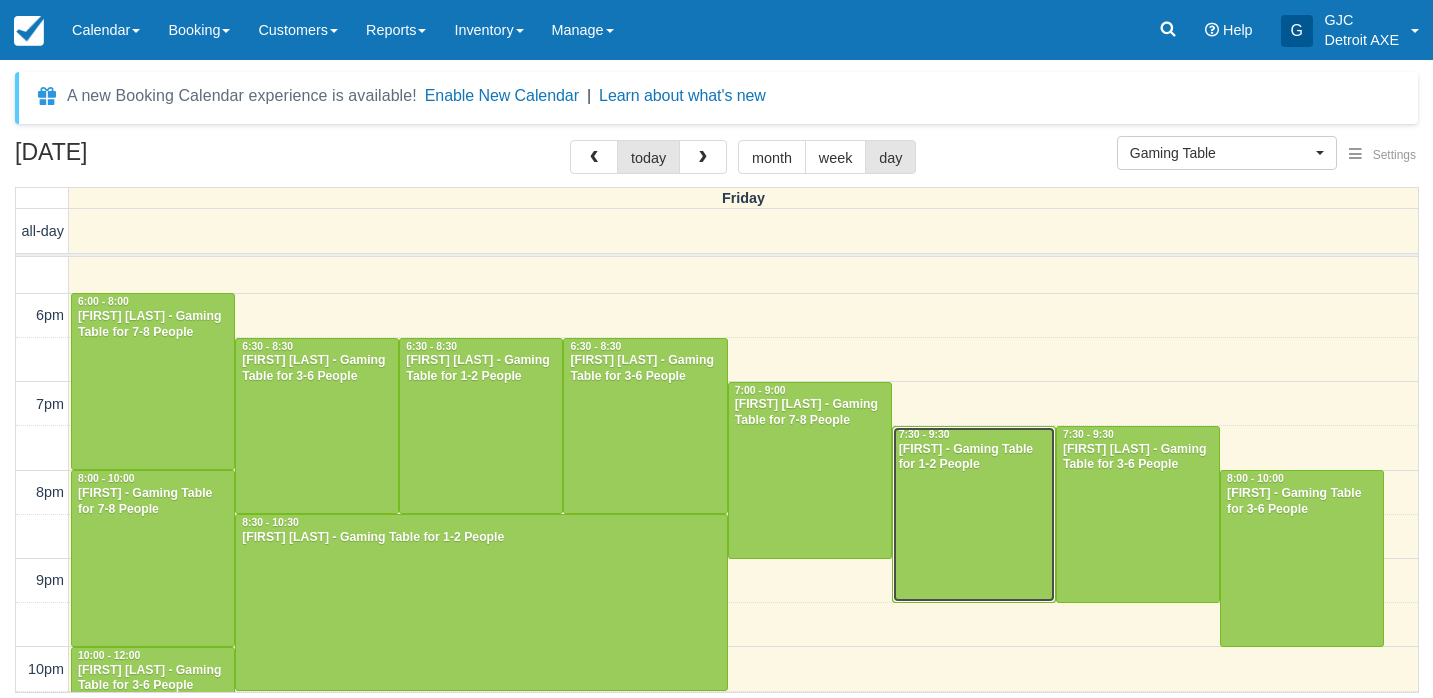 click at bounding box center (974, 514) 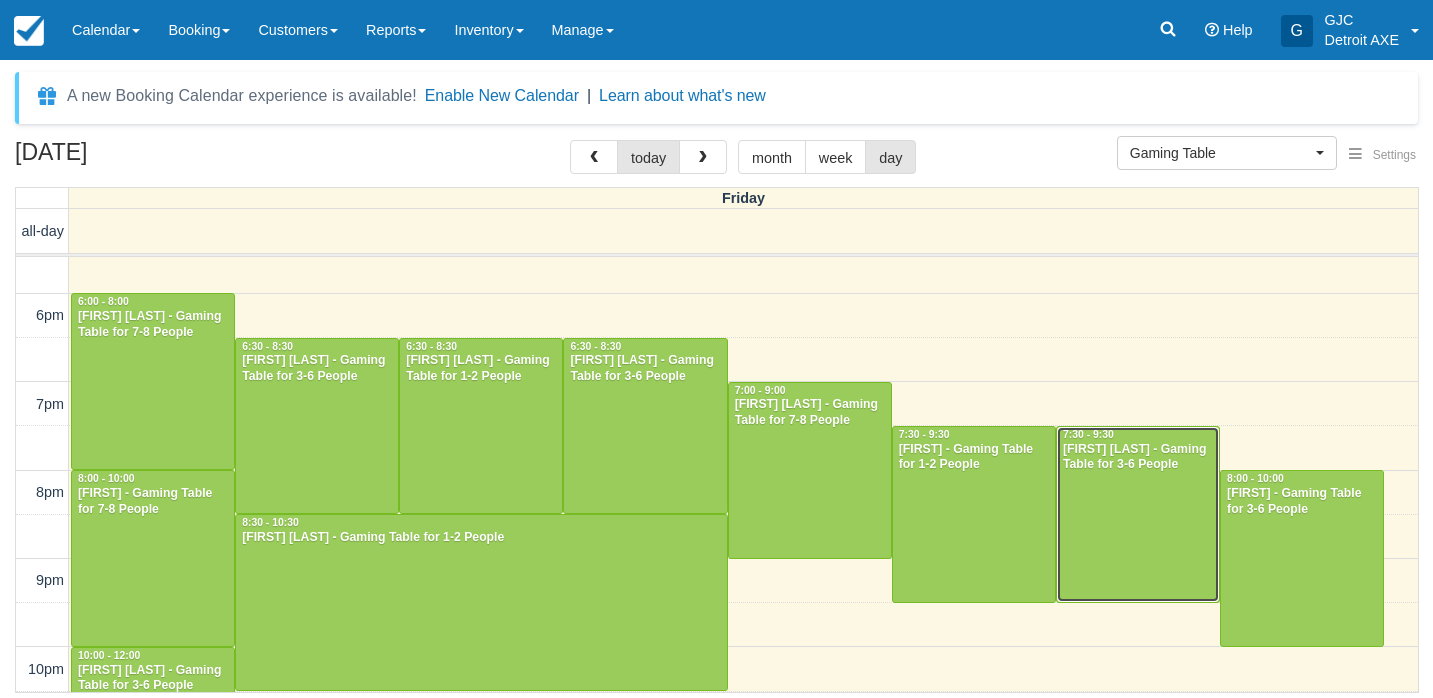 click on "Madison Weingust - Gaming Table for 3-6 People" at bounding box center [1138, 458] 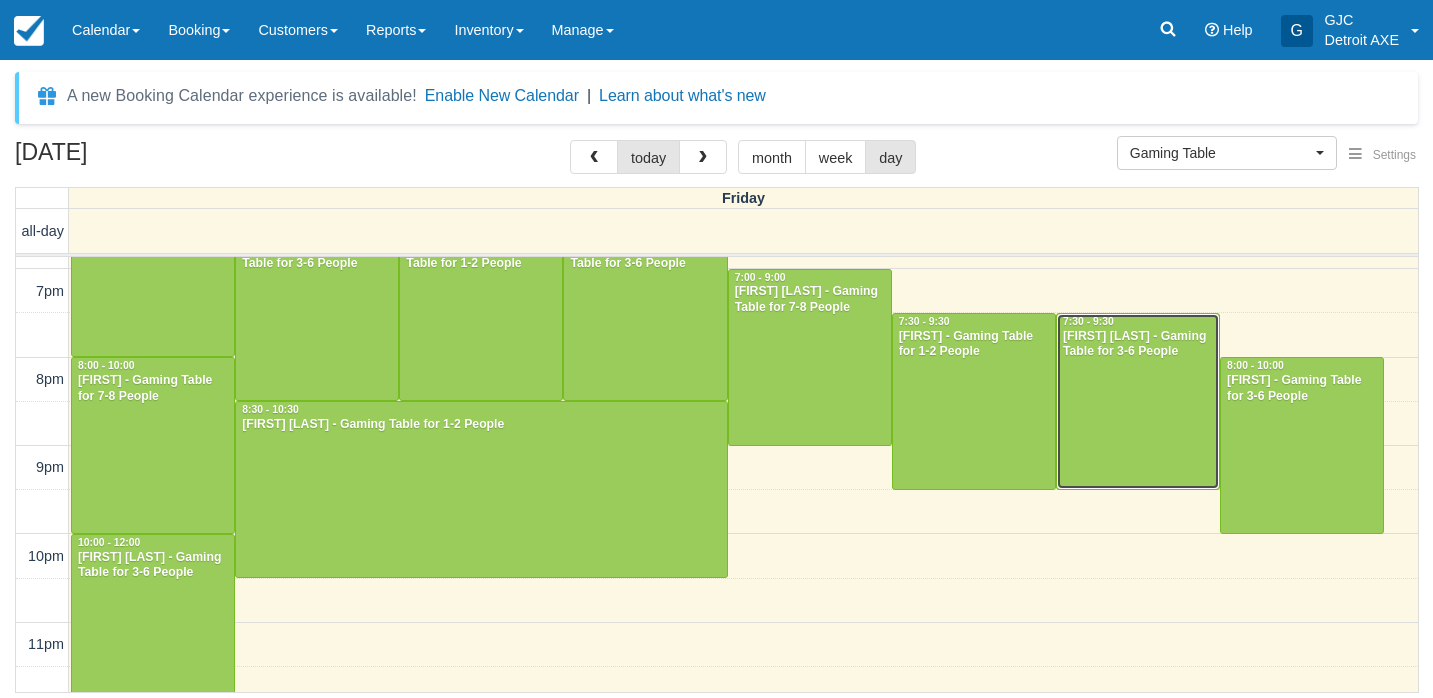 scroll, scrollTop: 610, scrollLeft: 0, axis: vertical 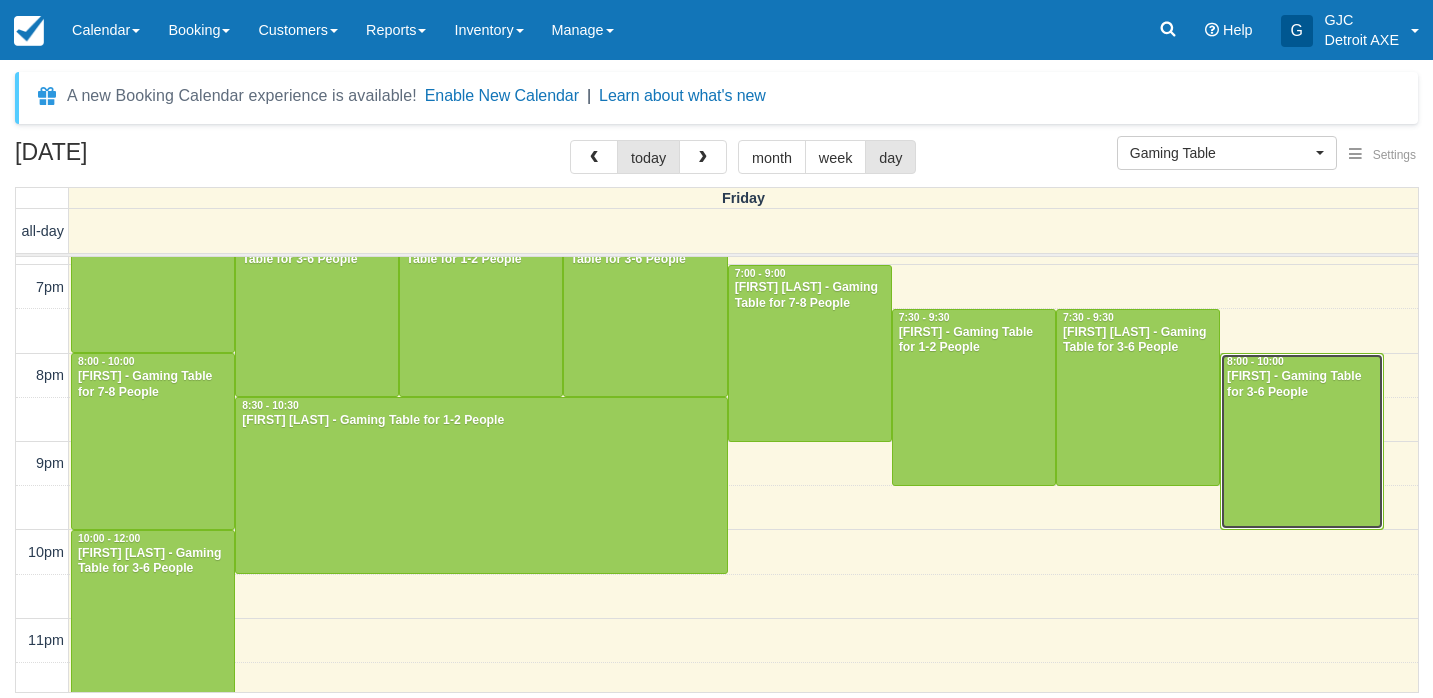 click at bounding box center [1302, 441] 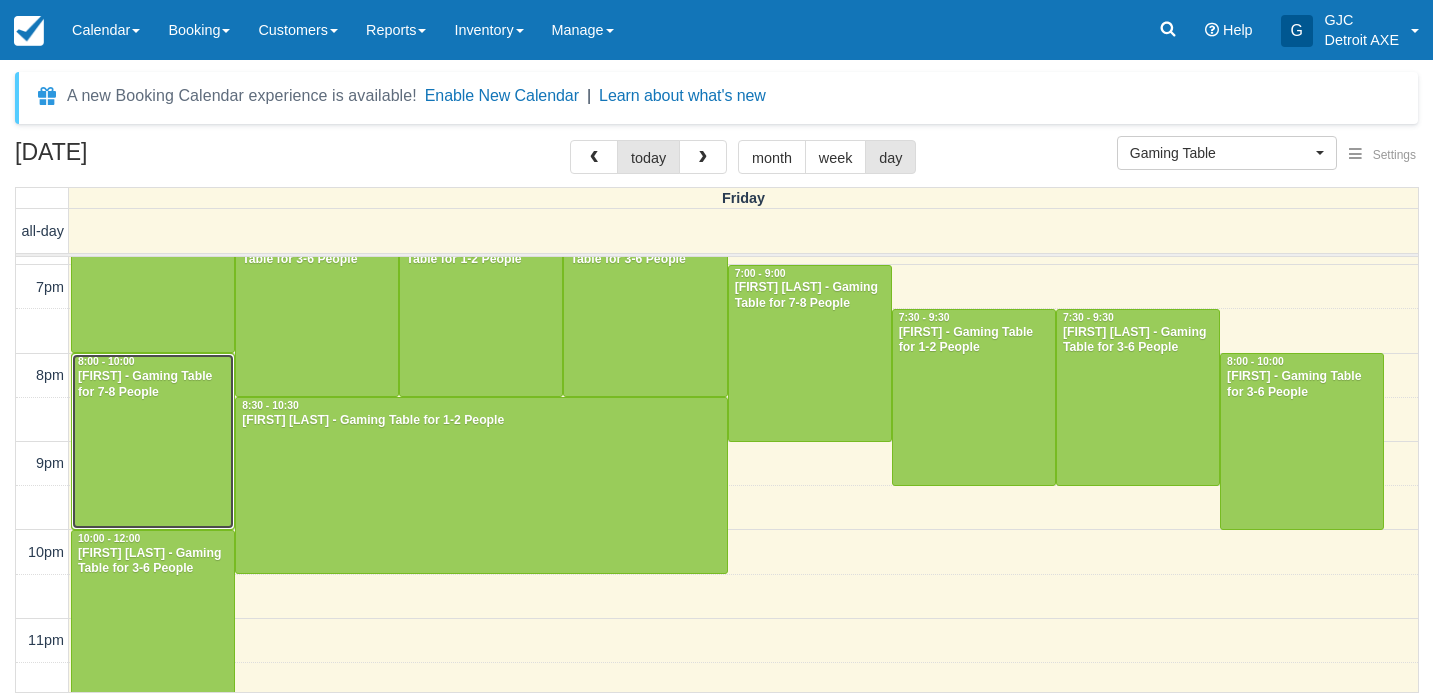 click at bounding box center [153, 441] 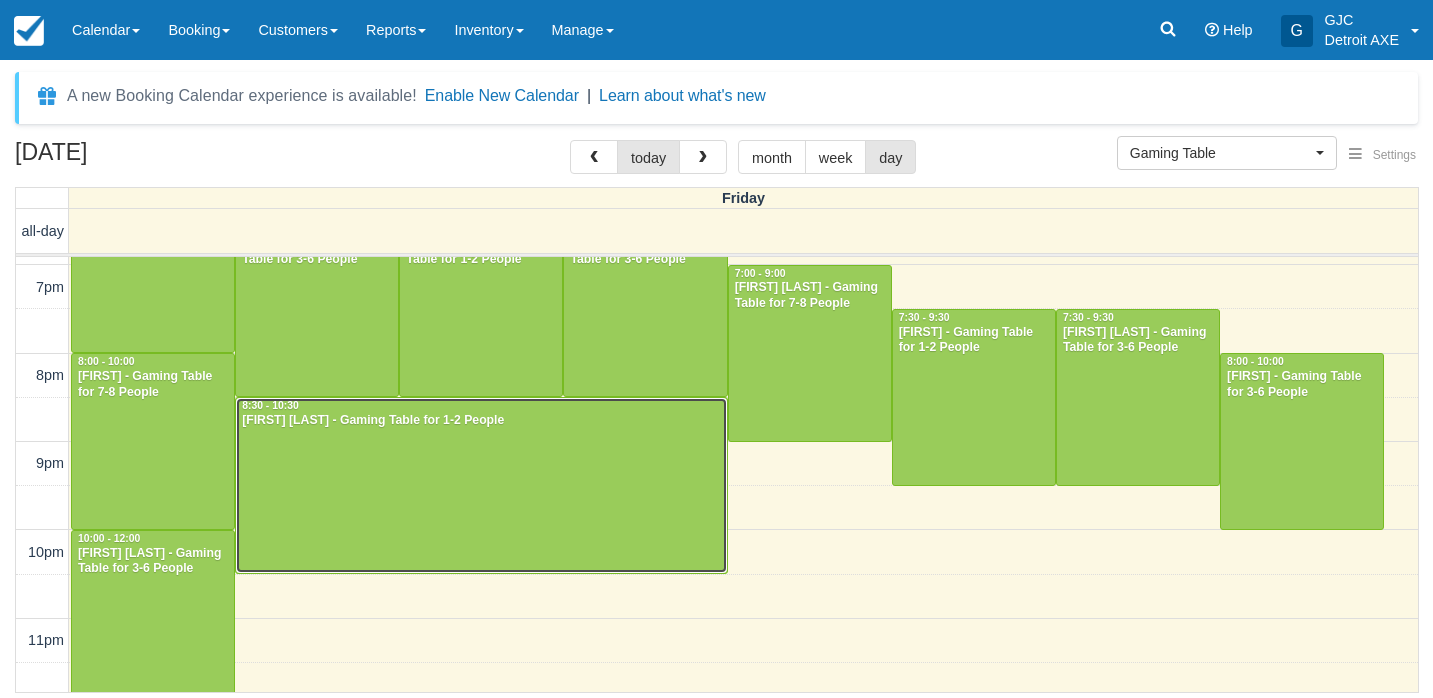 click at bounding box center [481, 485] 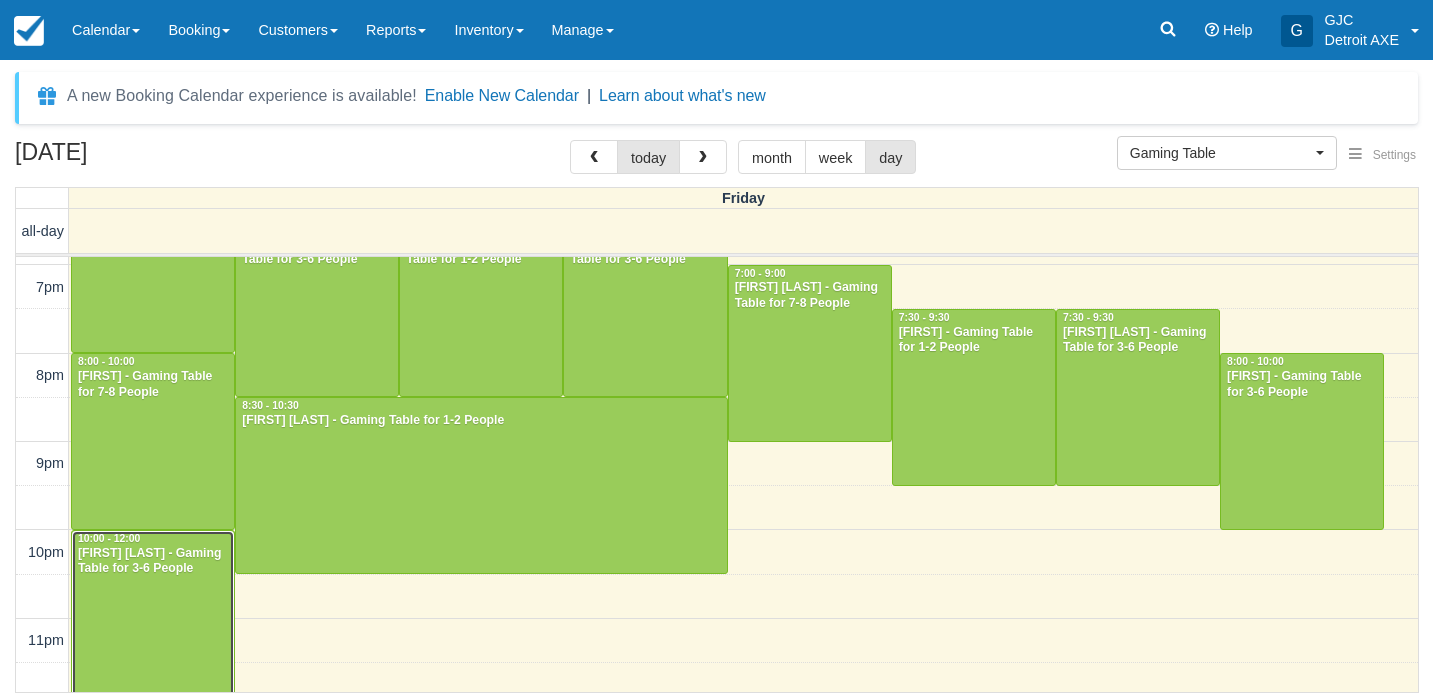 click at bounding box center (153, 618) 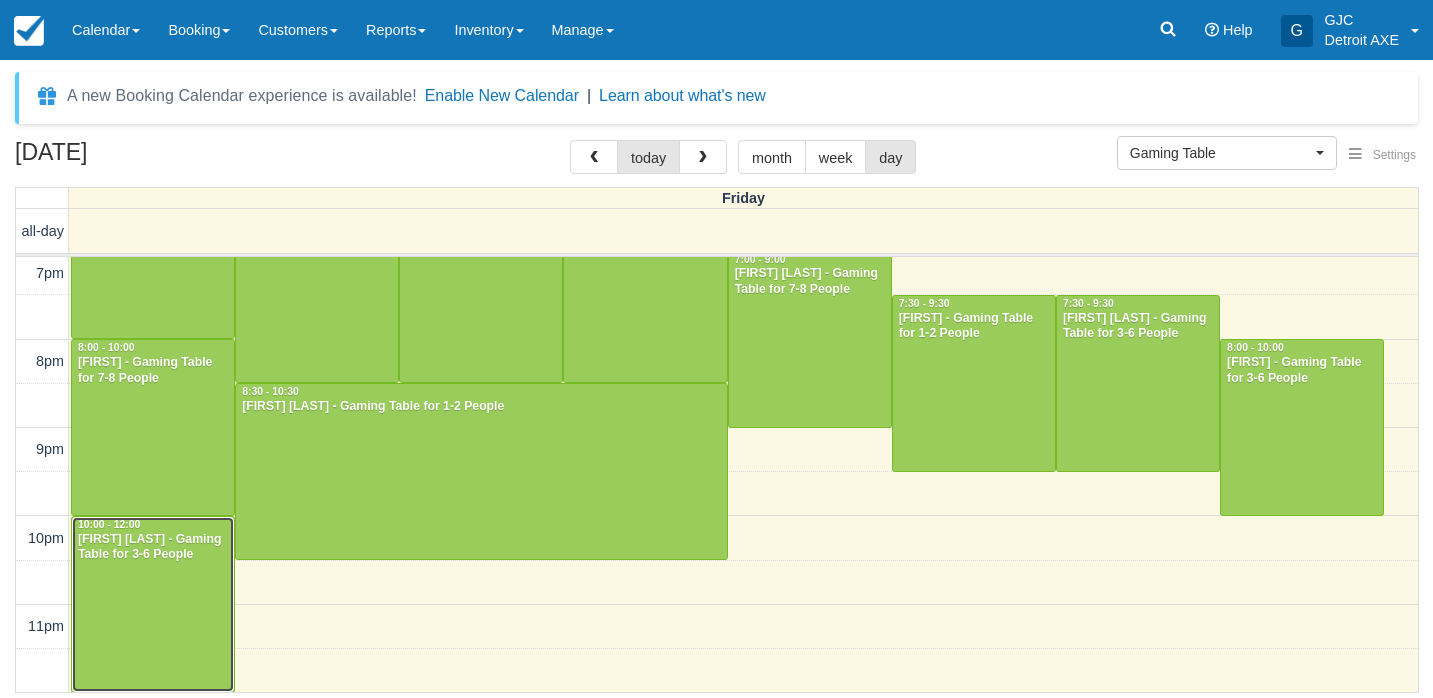 scroll, scrollTop: 0, scrollLeft: 0, axis: both 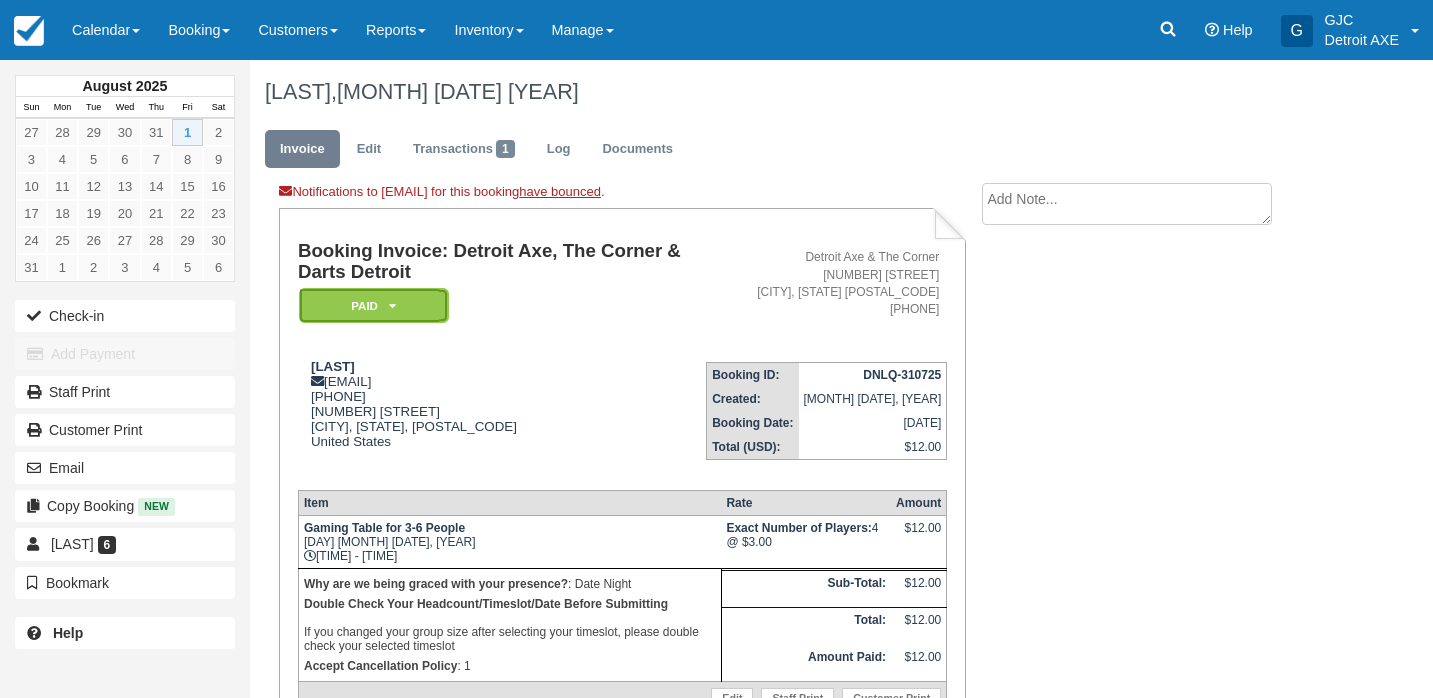 click on "Paid" at bounding box center (374, 305) 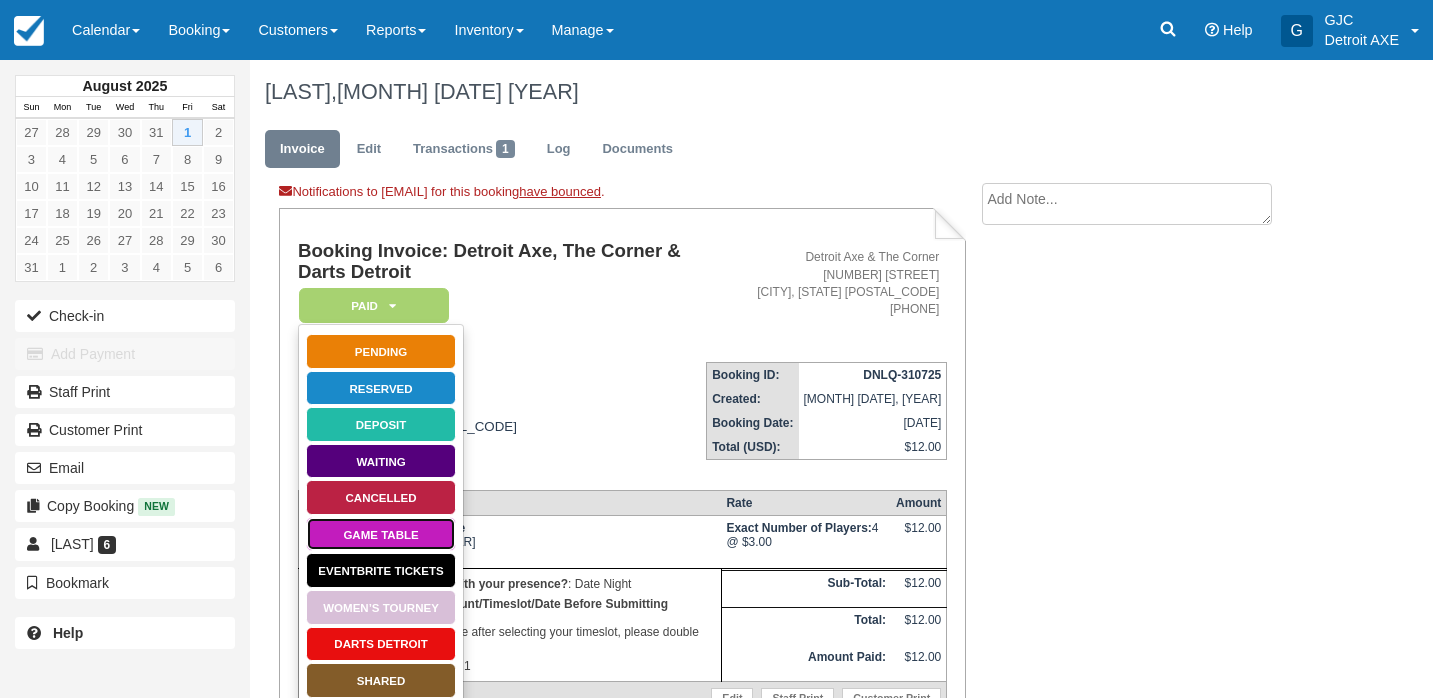 click on "Game Table" at bounding box center [381, 534] 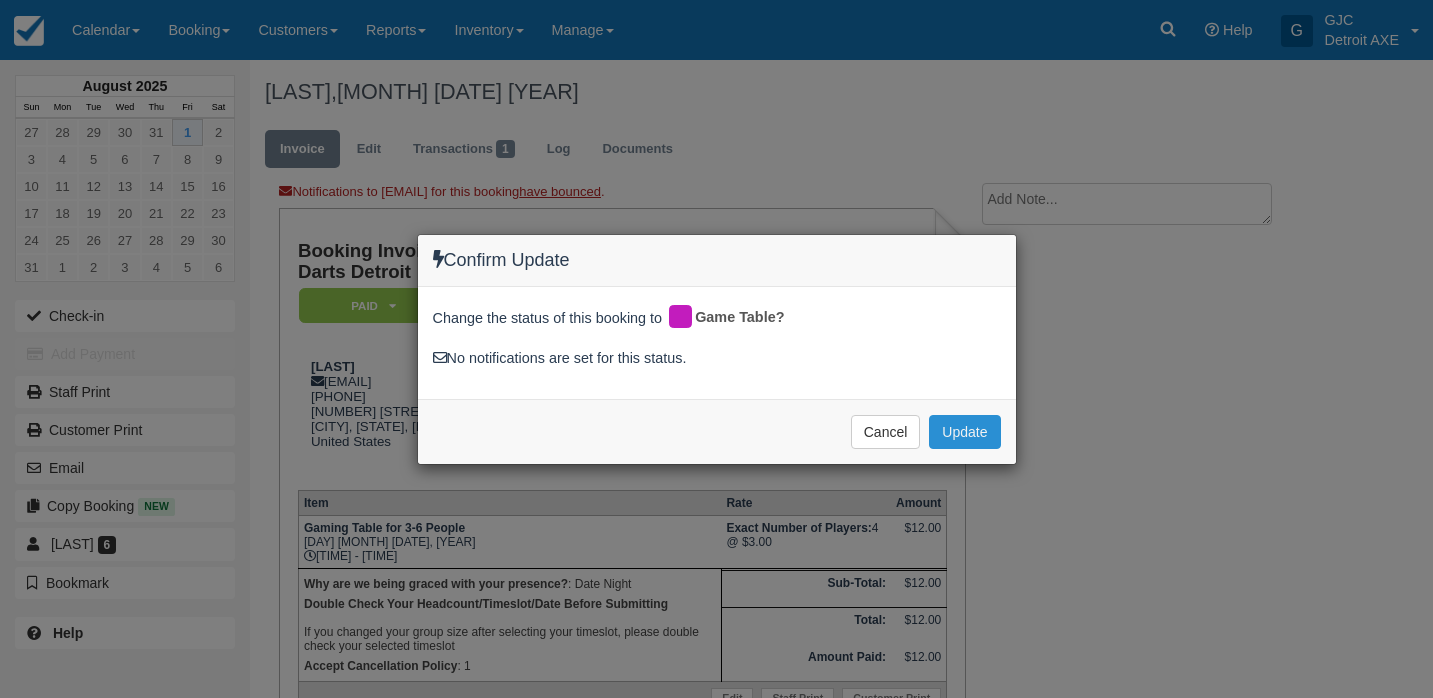 click on "Update" at bounding box center (964, 432) 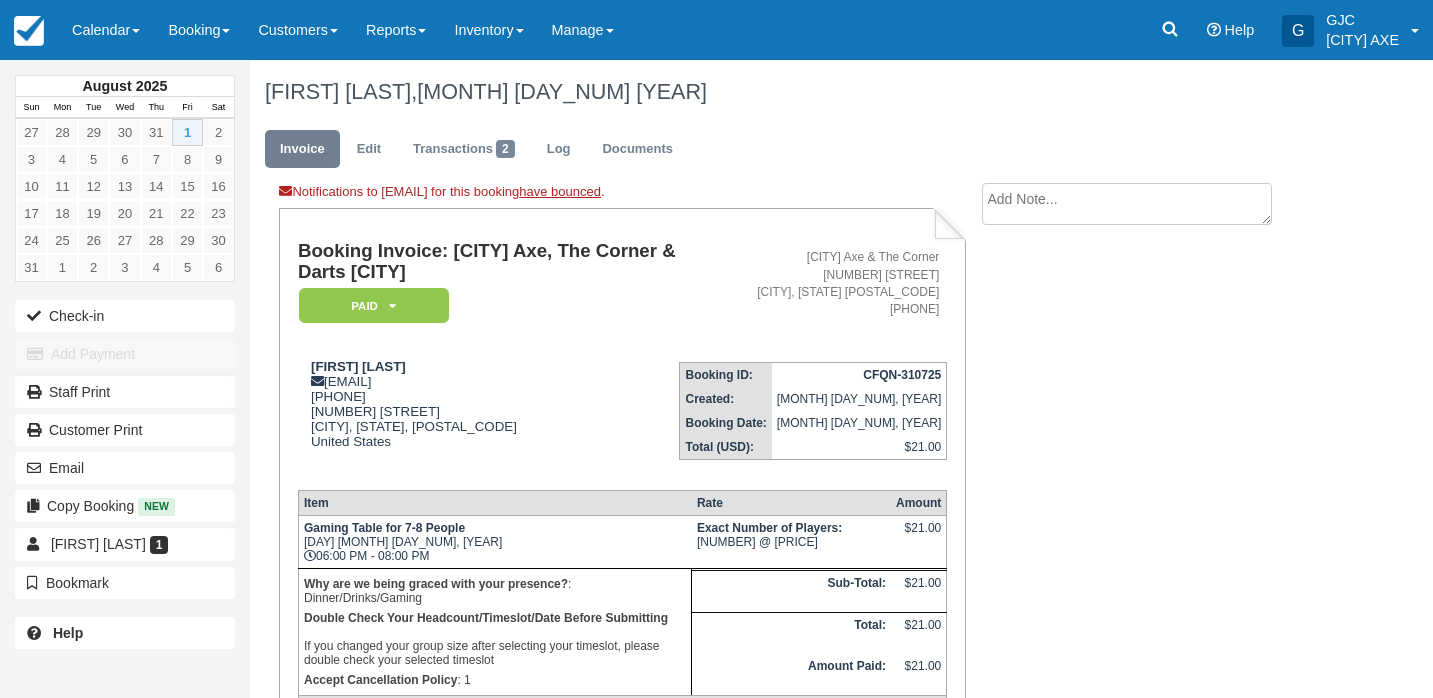 scroll, scrollTop: 42, scrollLeft: 0, axis: vertical 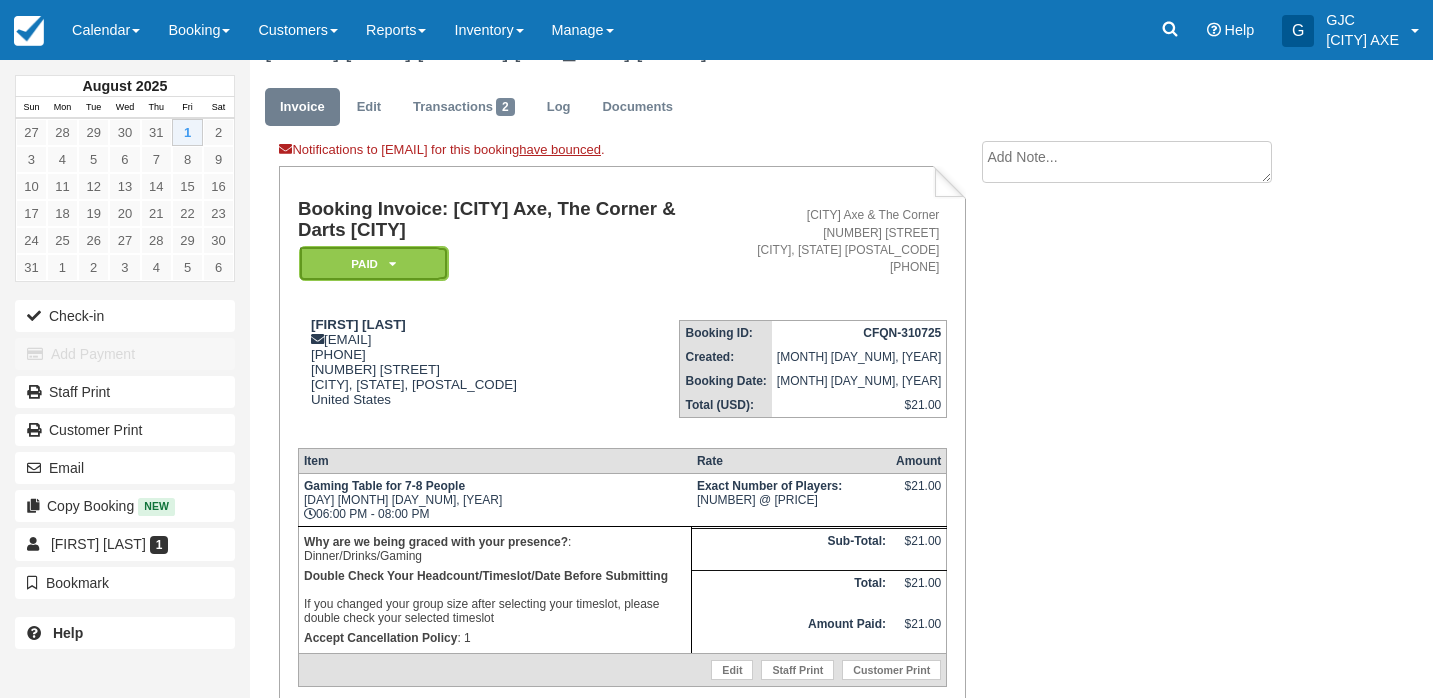 click on "Paid" at bounding box center (374, 263) 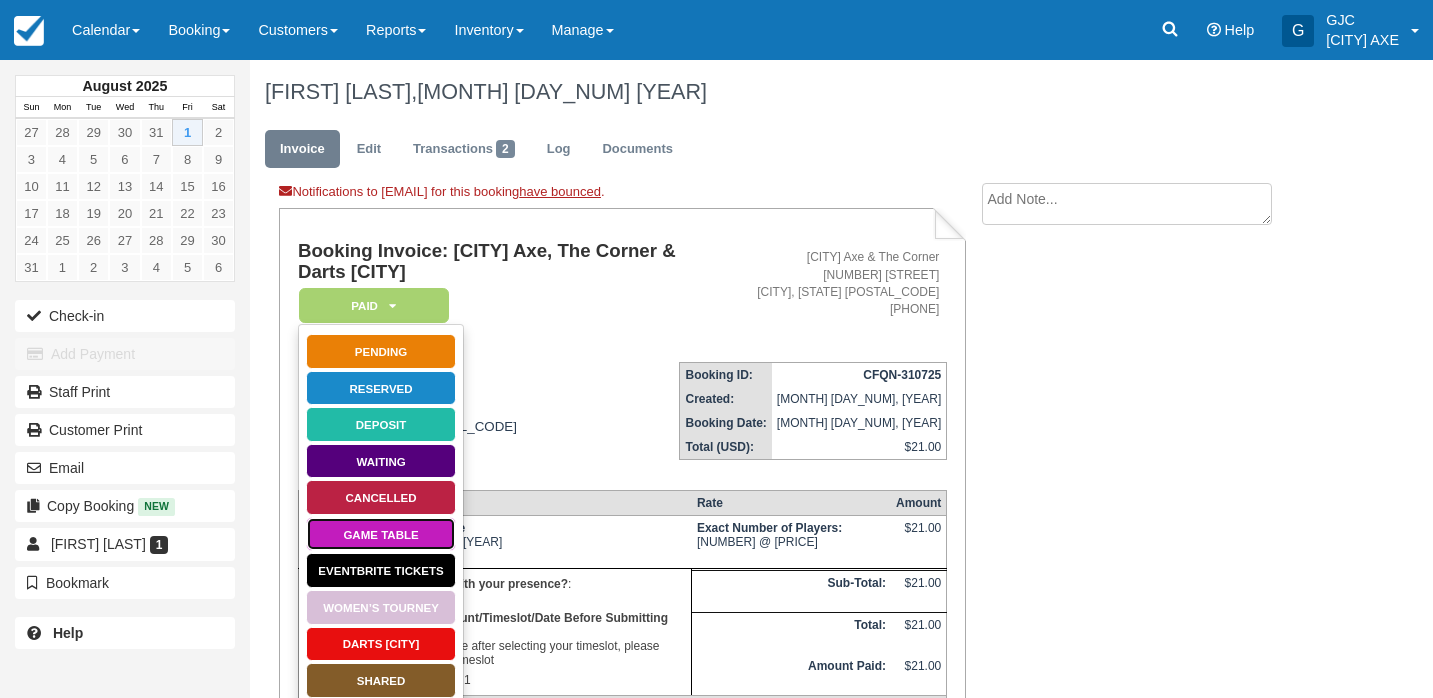 click on "Game Table" at bounding box center [381, 534] 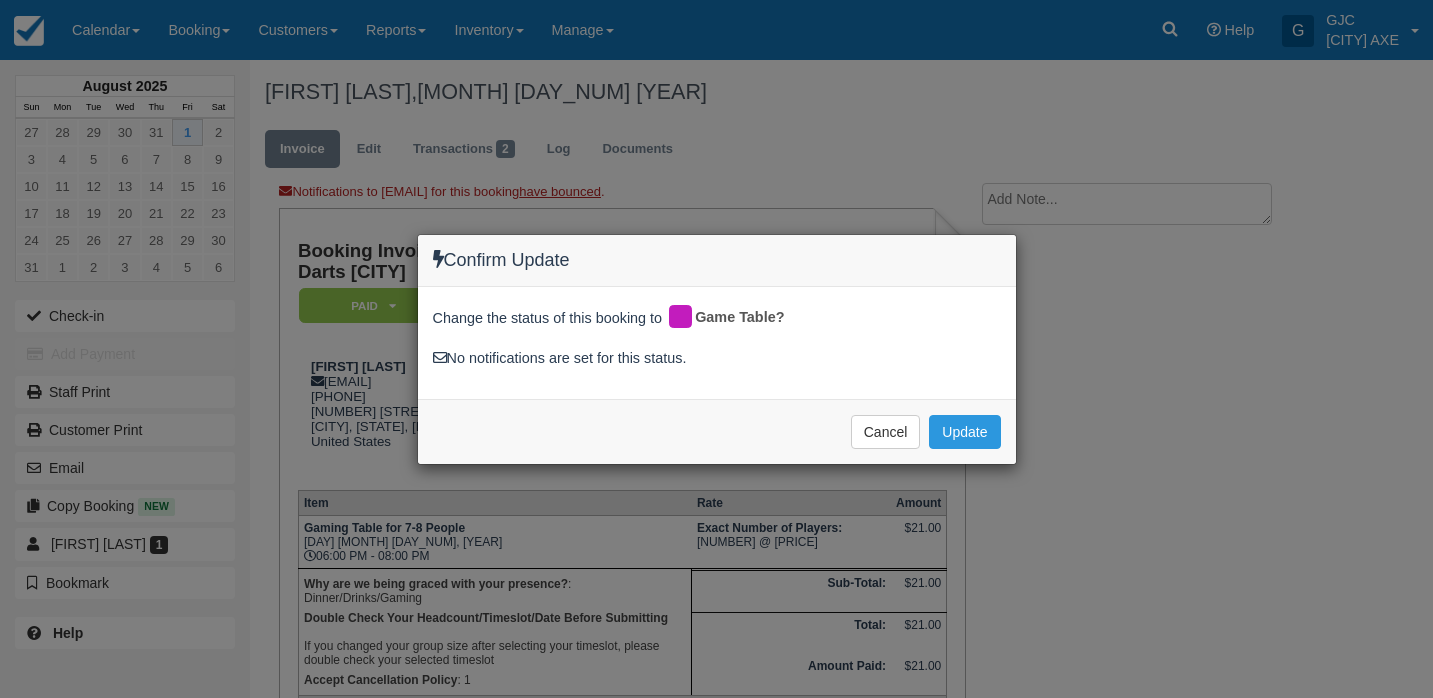 click on "Cancel
Update
Please wait" at bounding box center [717, 431] 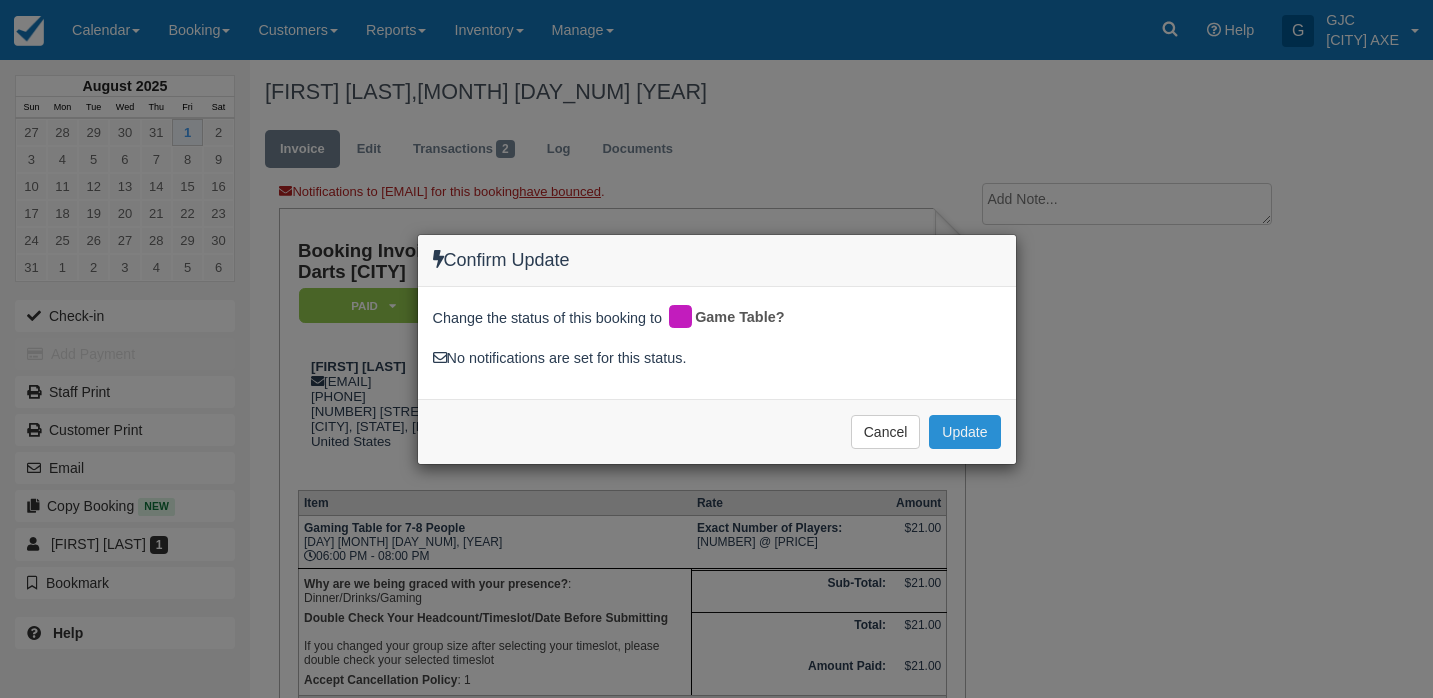 click on "Update" at bounding box center [964, 432] 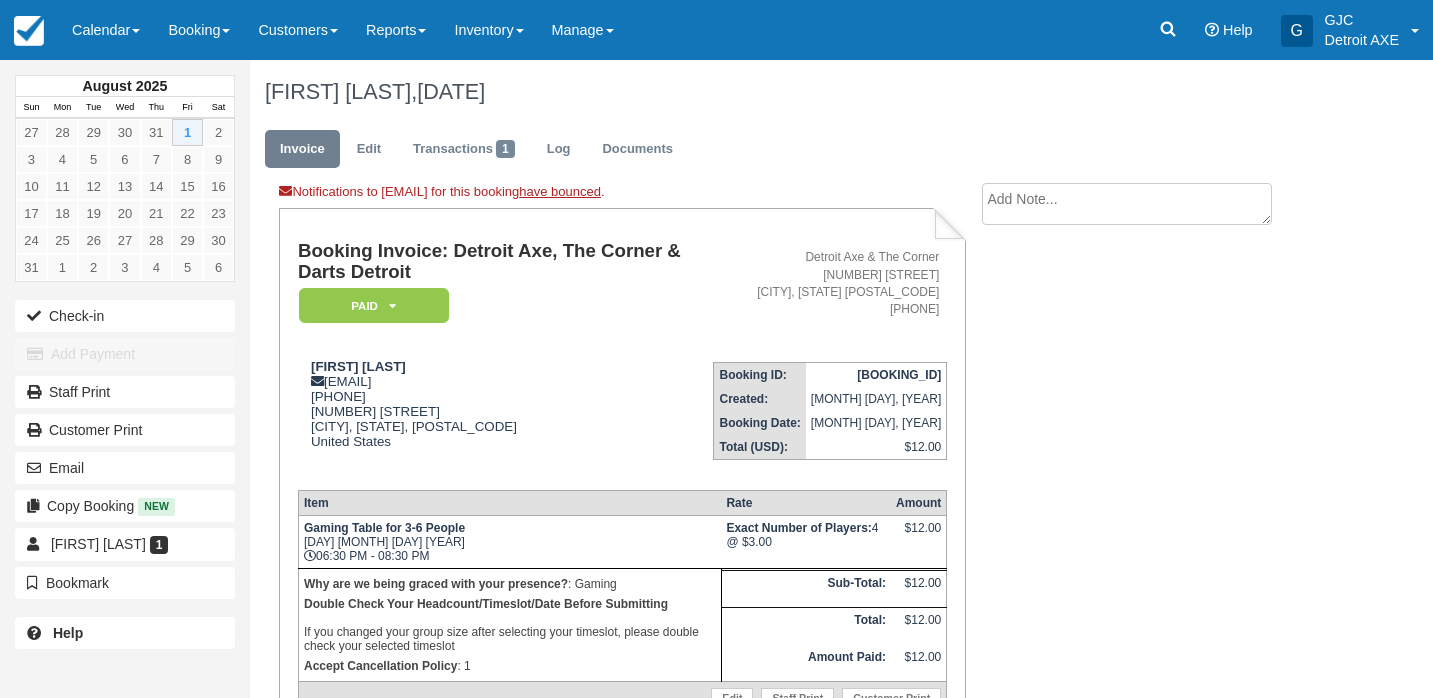 scroll, scrollTop: 0, scrollLeft: 0, axis: both 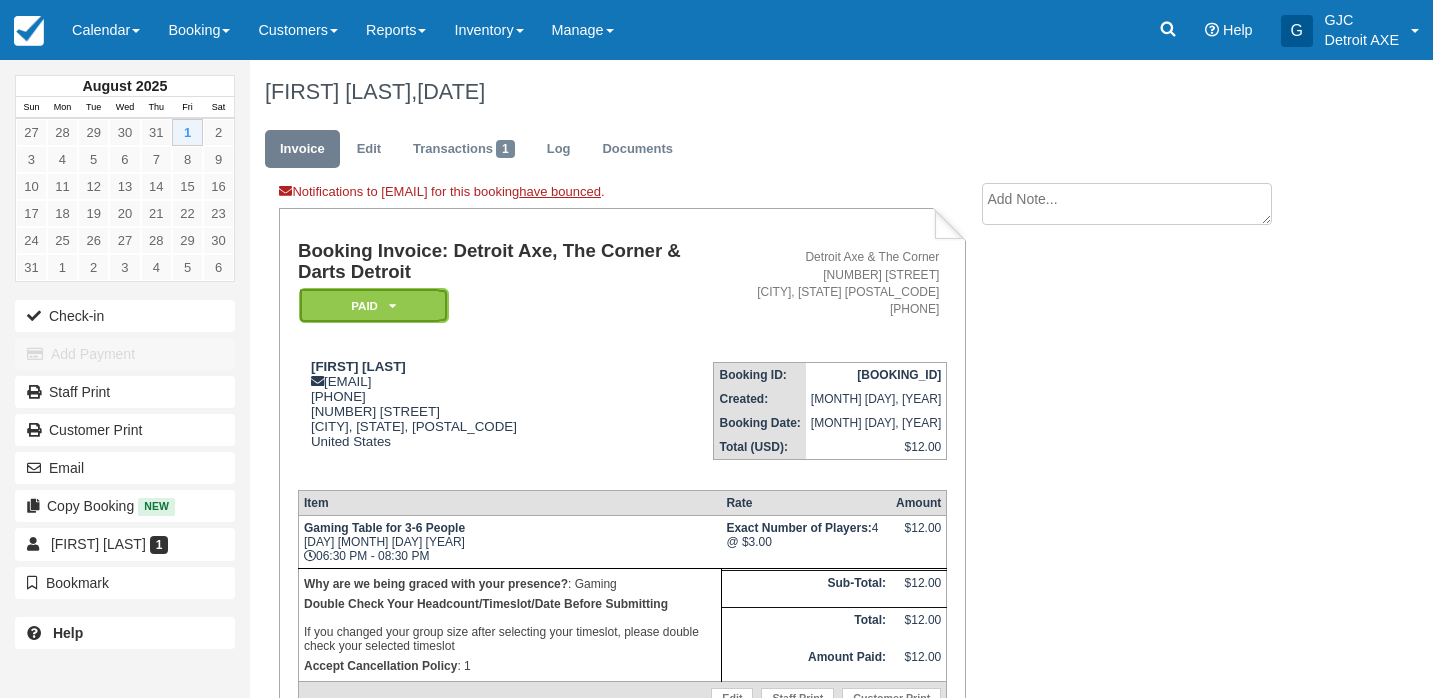 click on "Paid" at bounding box center [374, 305] 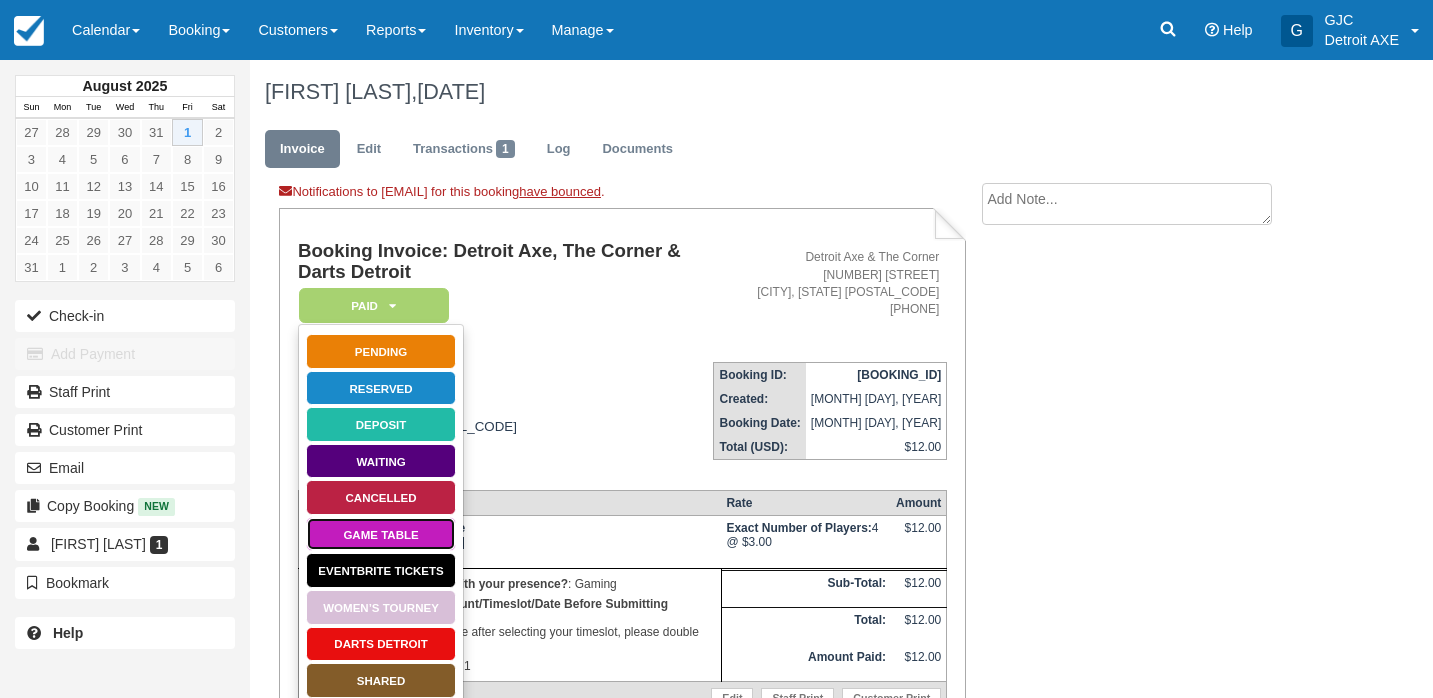 click on "Game Table" at bounding box center (381, 534) 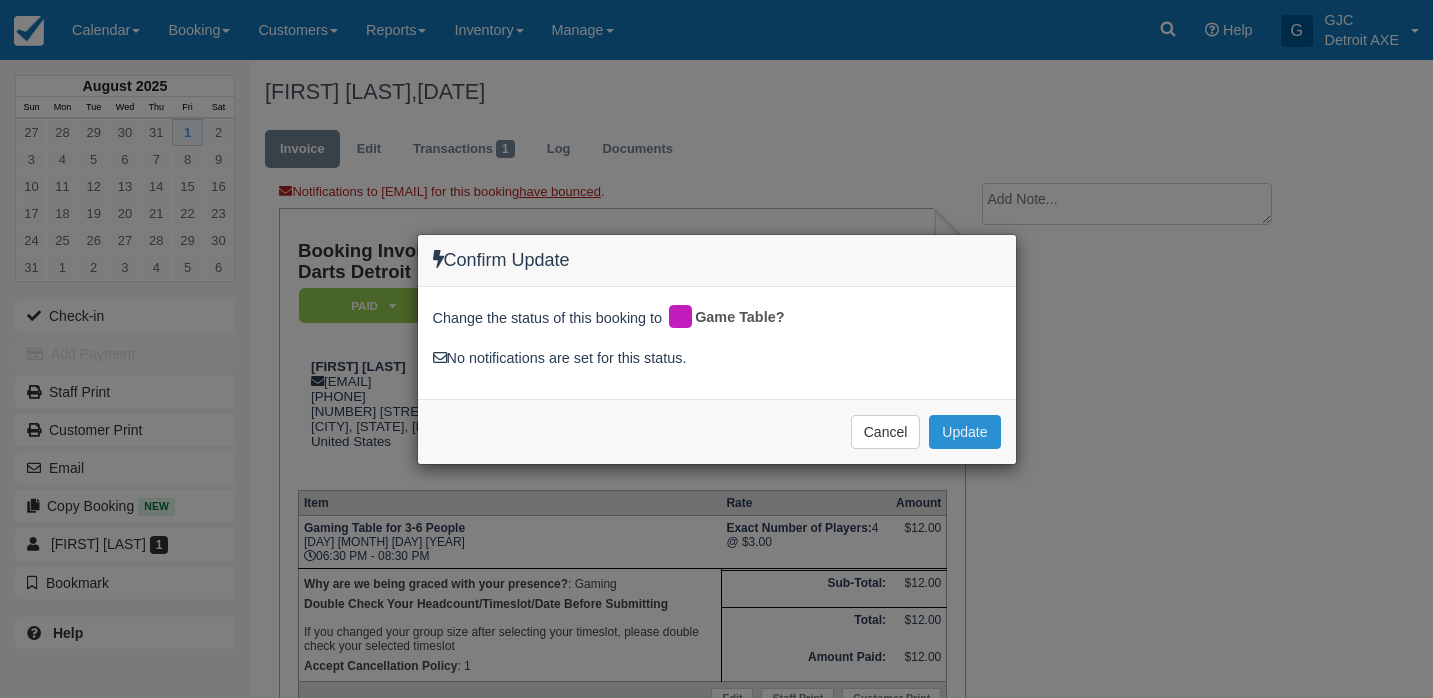 click on "Update" at bounding box center (964, 432) 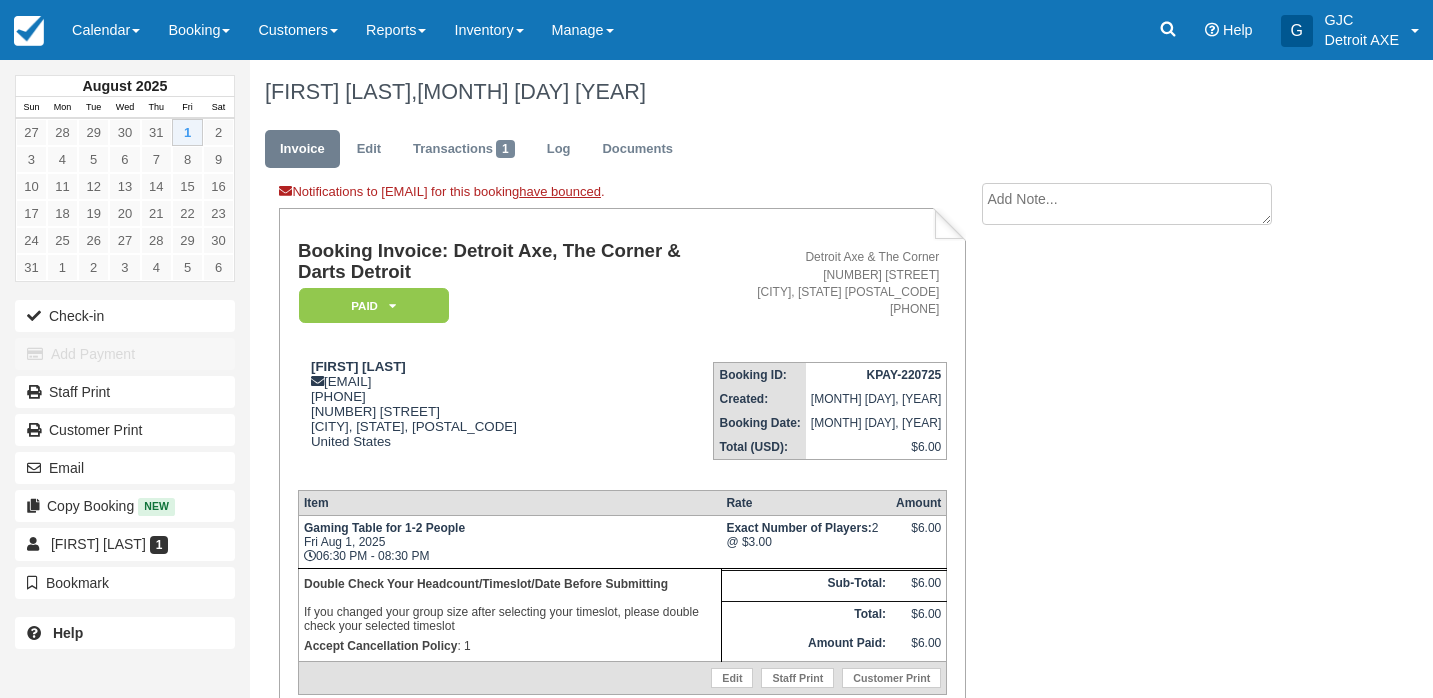 scroll, scrollTop: 0, scrollLeft: 0, axis: both 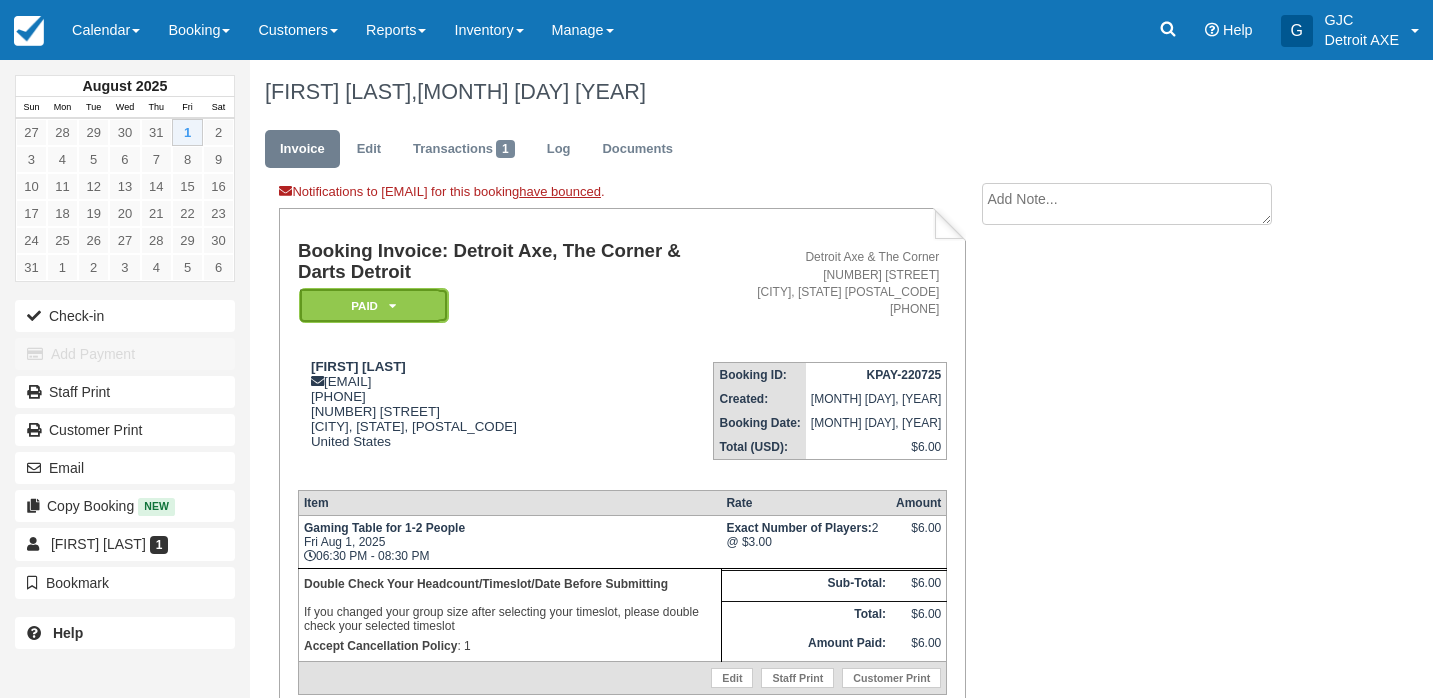 click on "Paid" at bounding box center [374, 305] 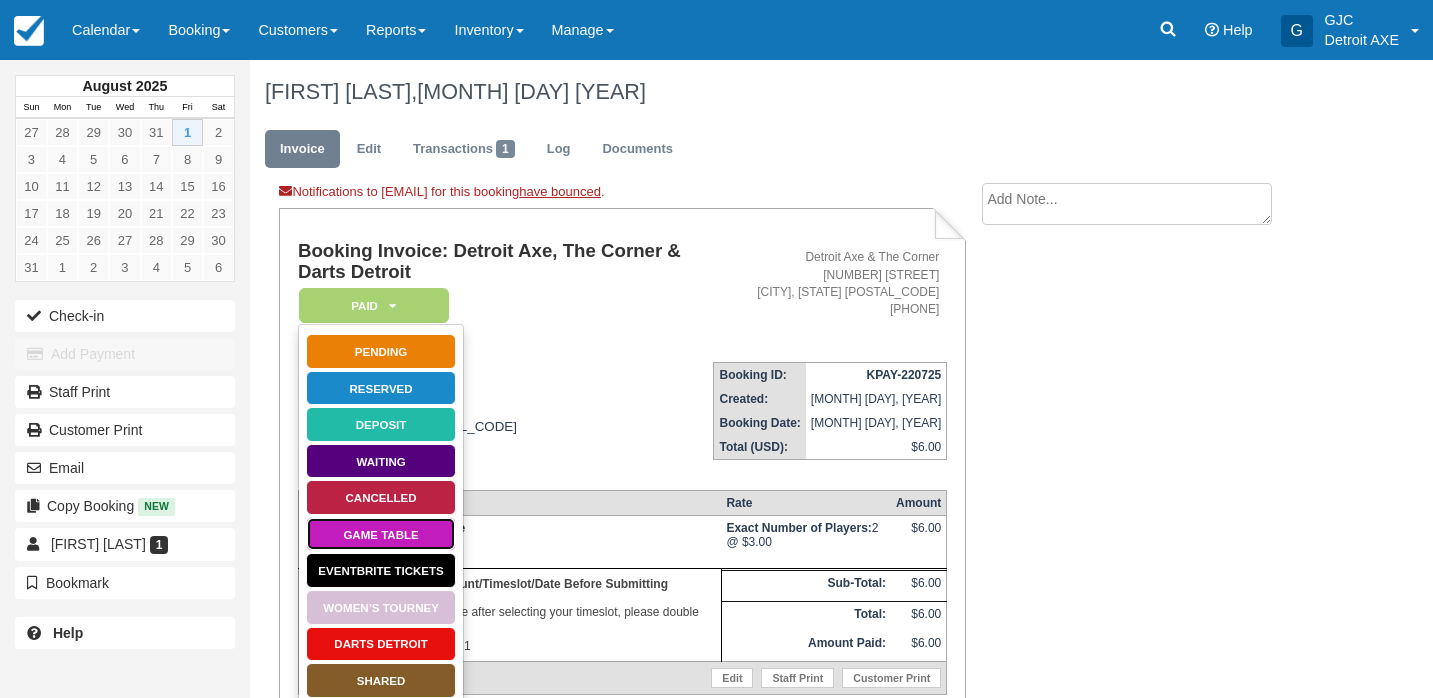 click on "Game Table" at bounding box center [381, 534] 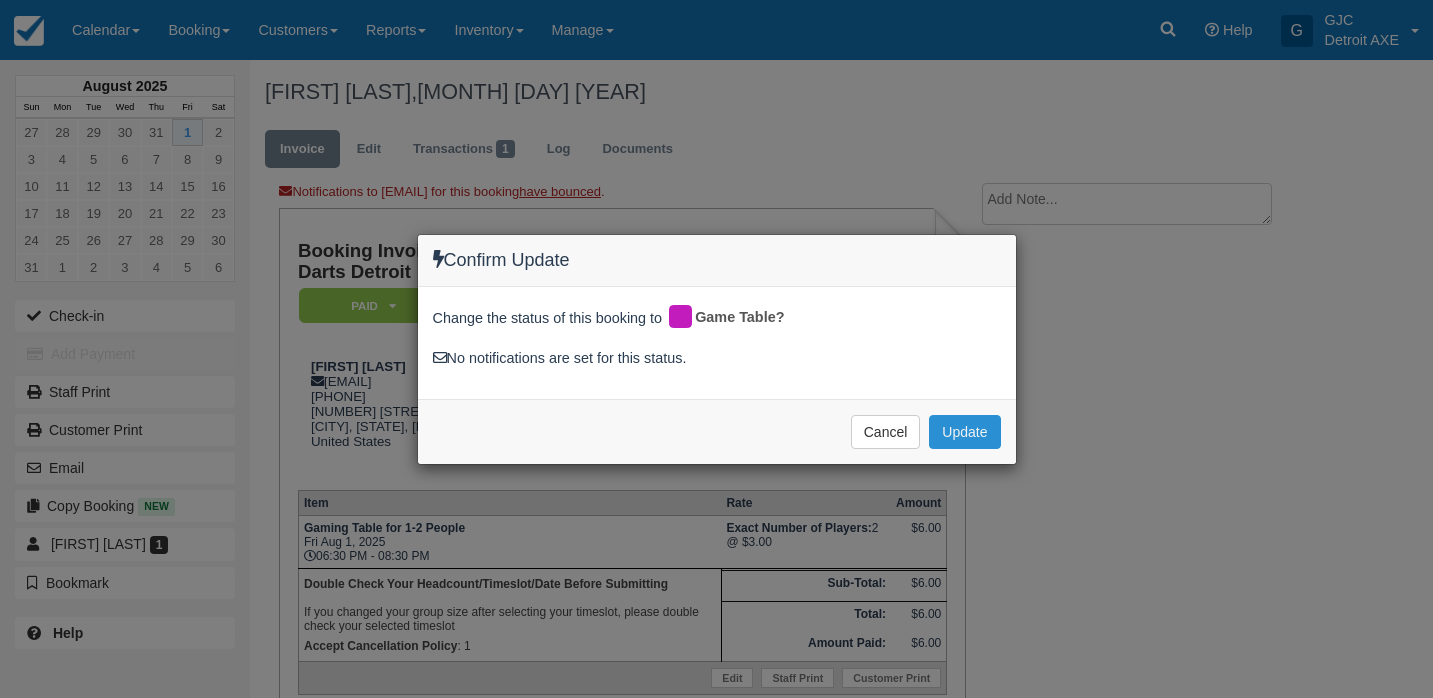 click on "Update" at bounding box center [964, 432] 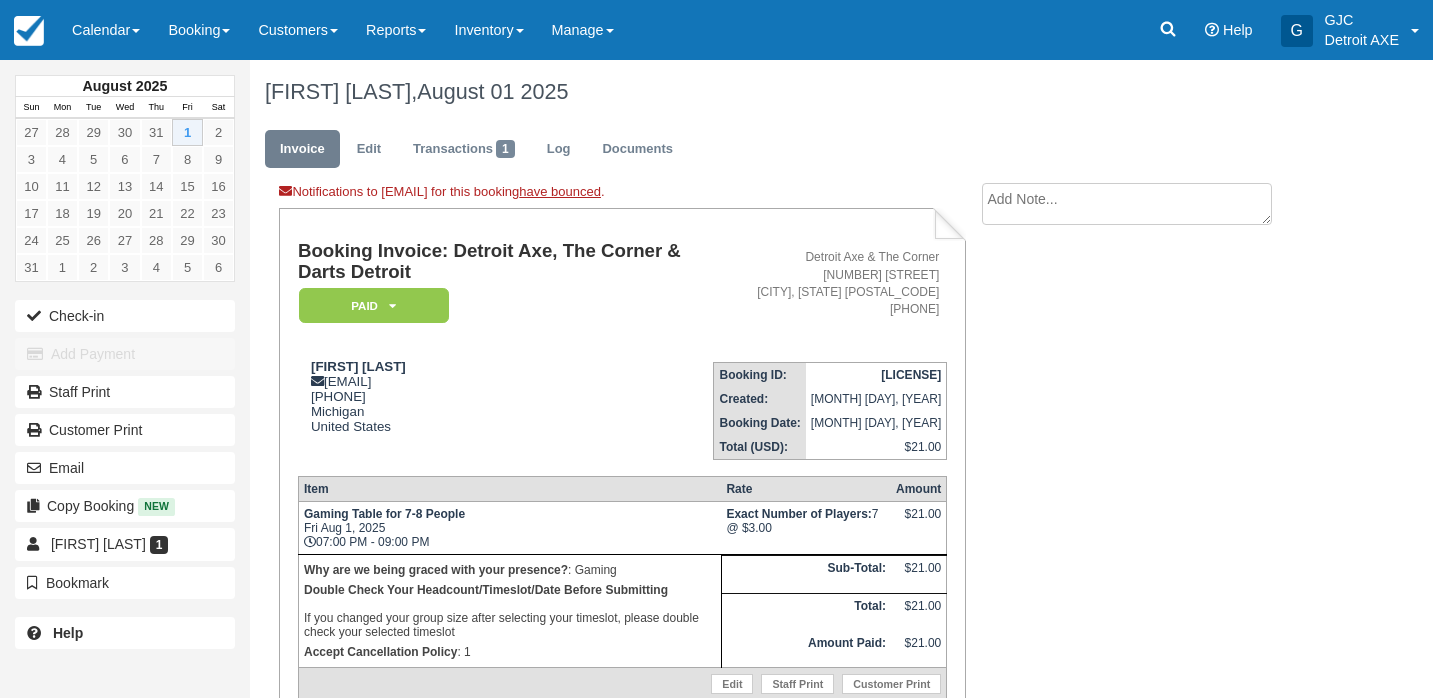 scroll, scrollTop: 0, scrollLeft: 0, axis: both 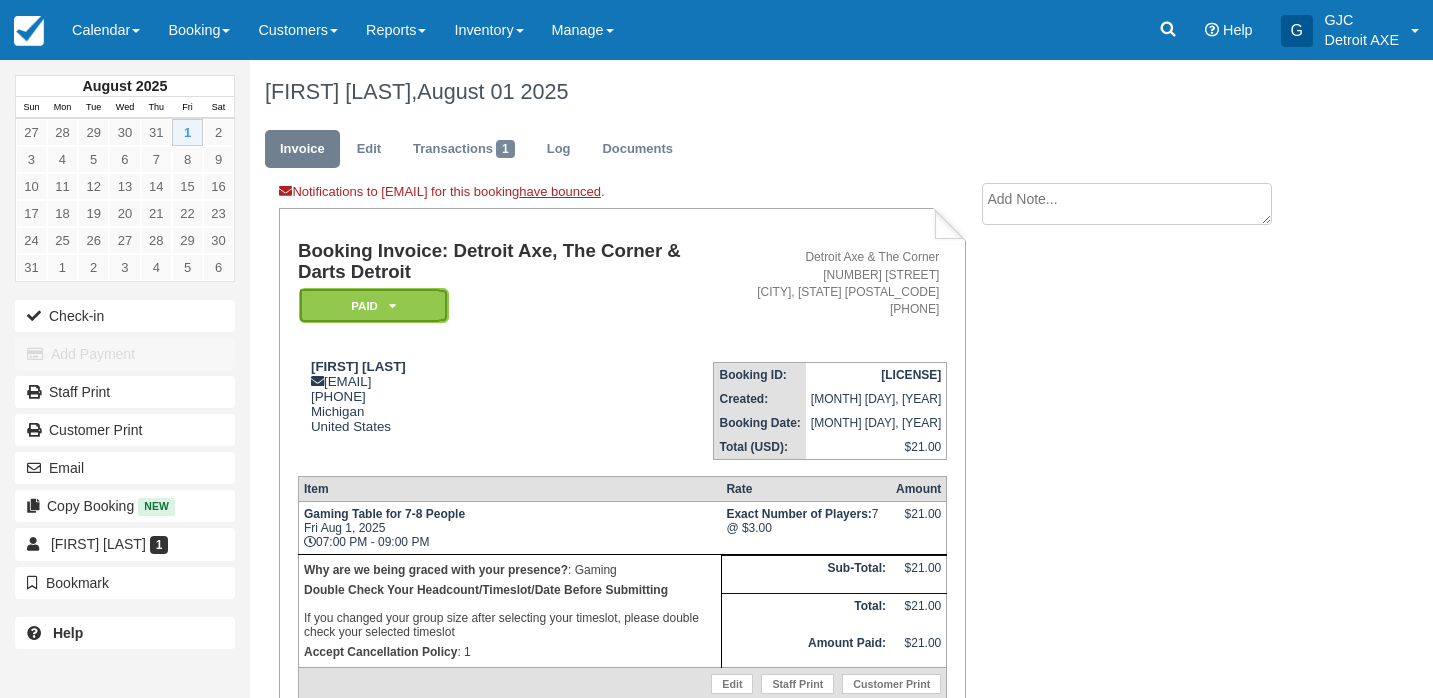 click on "Paid" at bounding box center (374, 305) 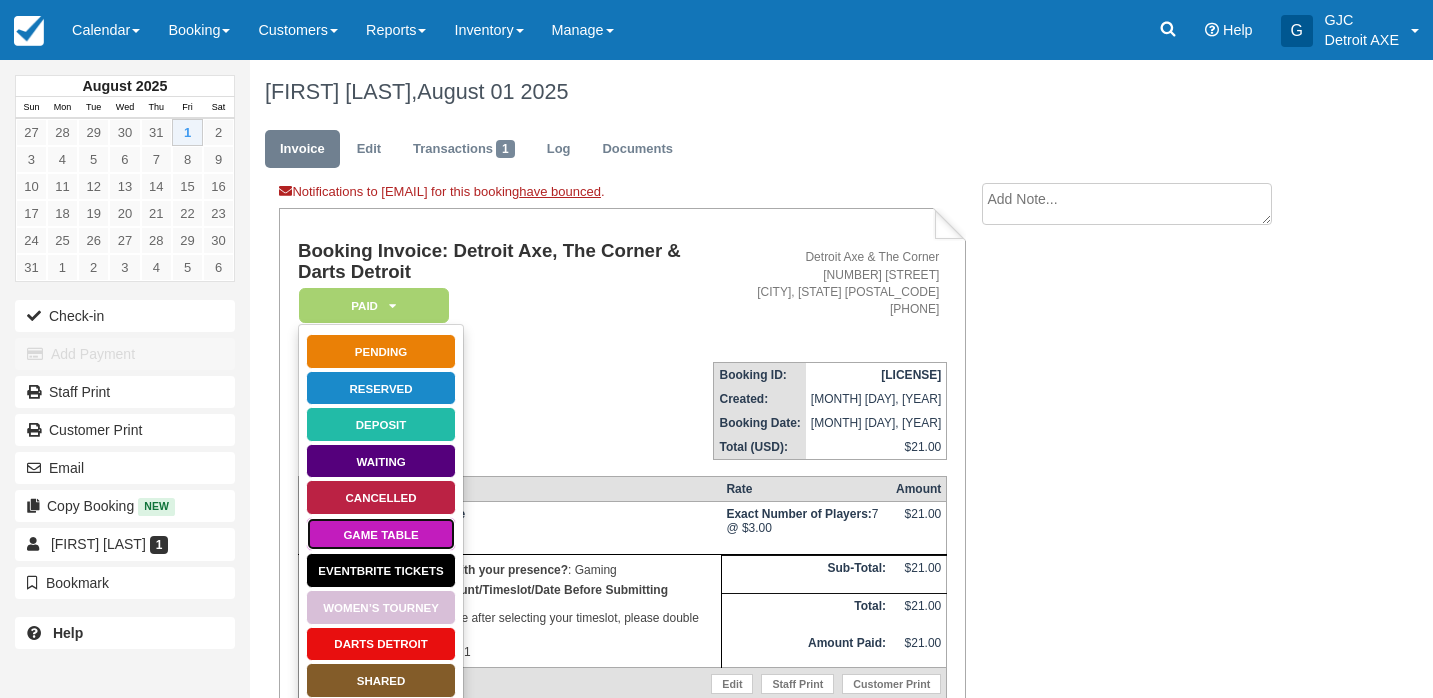 click on "Game Table" at bounding box center [381, 534] 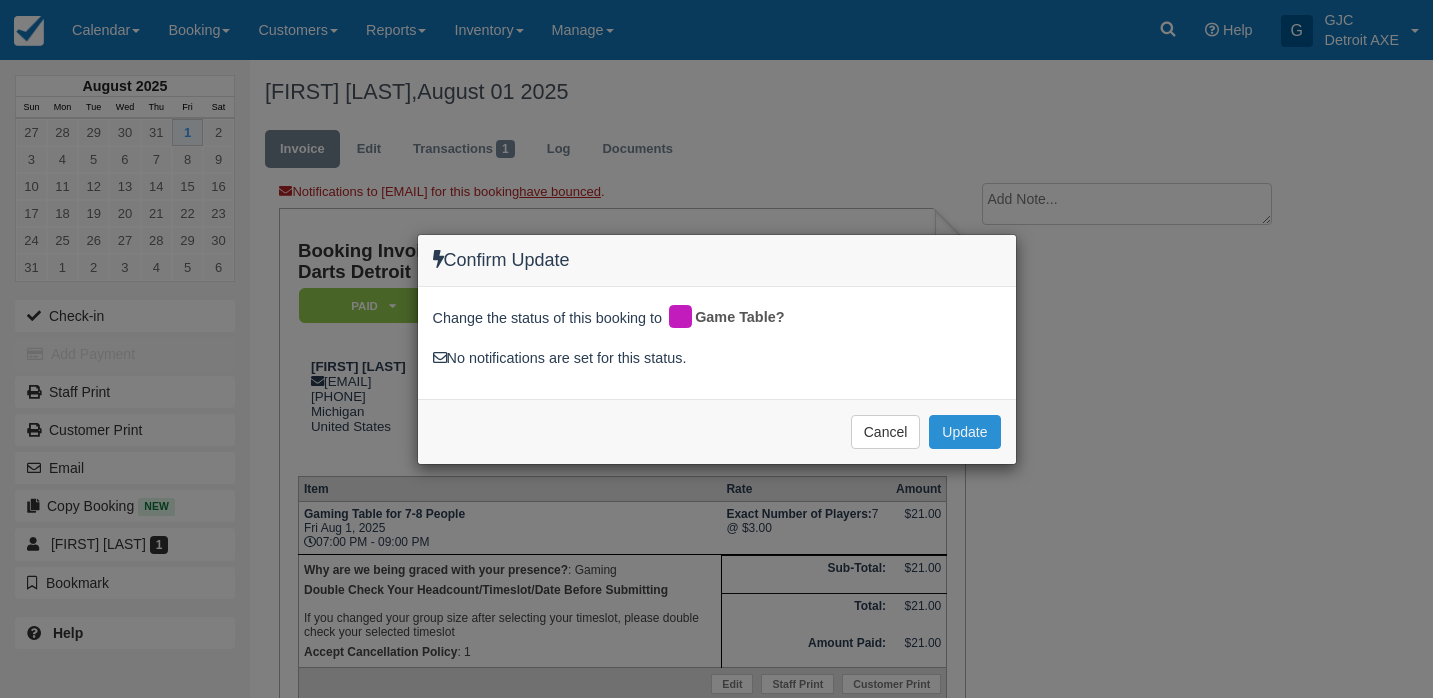 click on "Update" at bounding box center [964, 432] 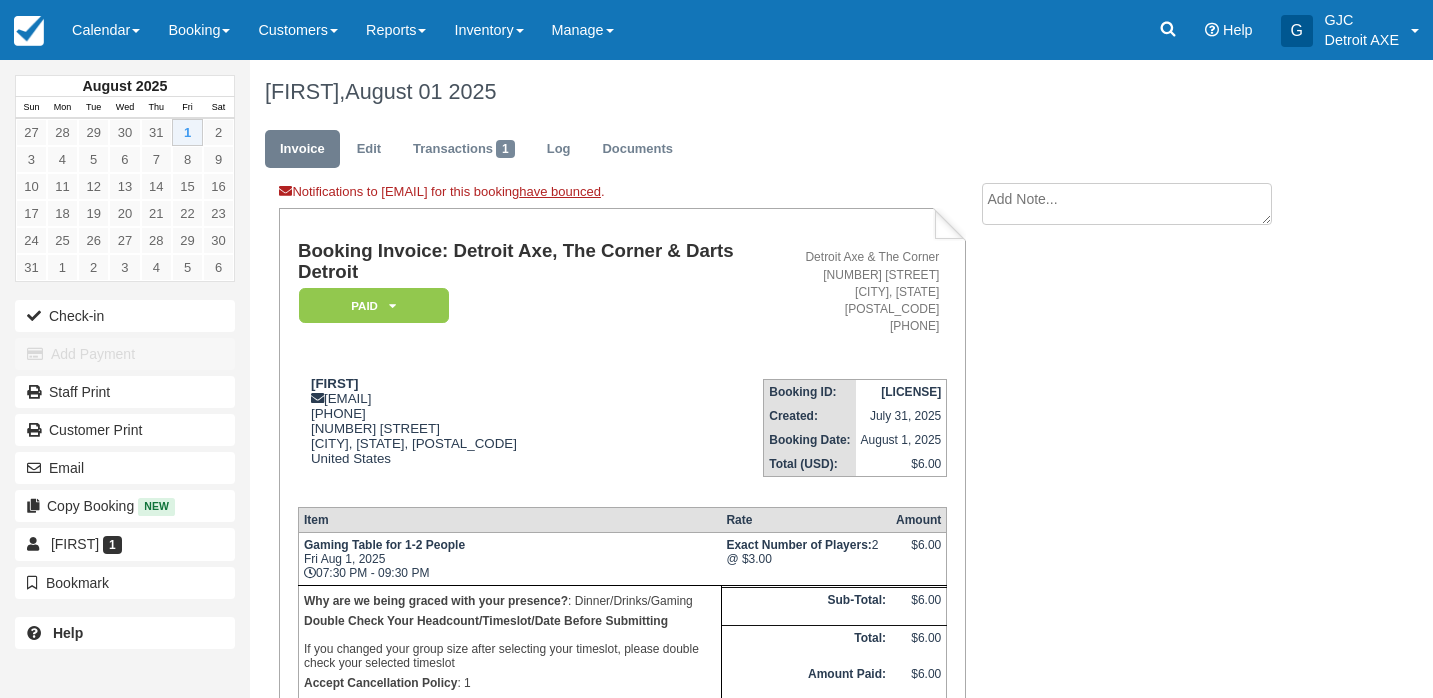 scroll, scrollTop: 0, scrollLeft: 0, axis: both 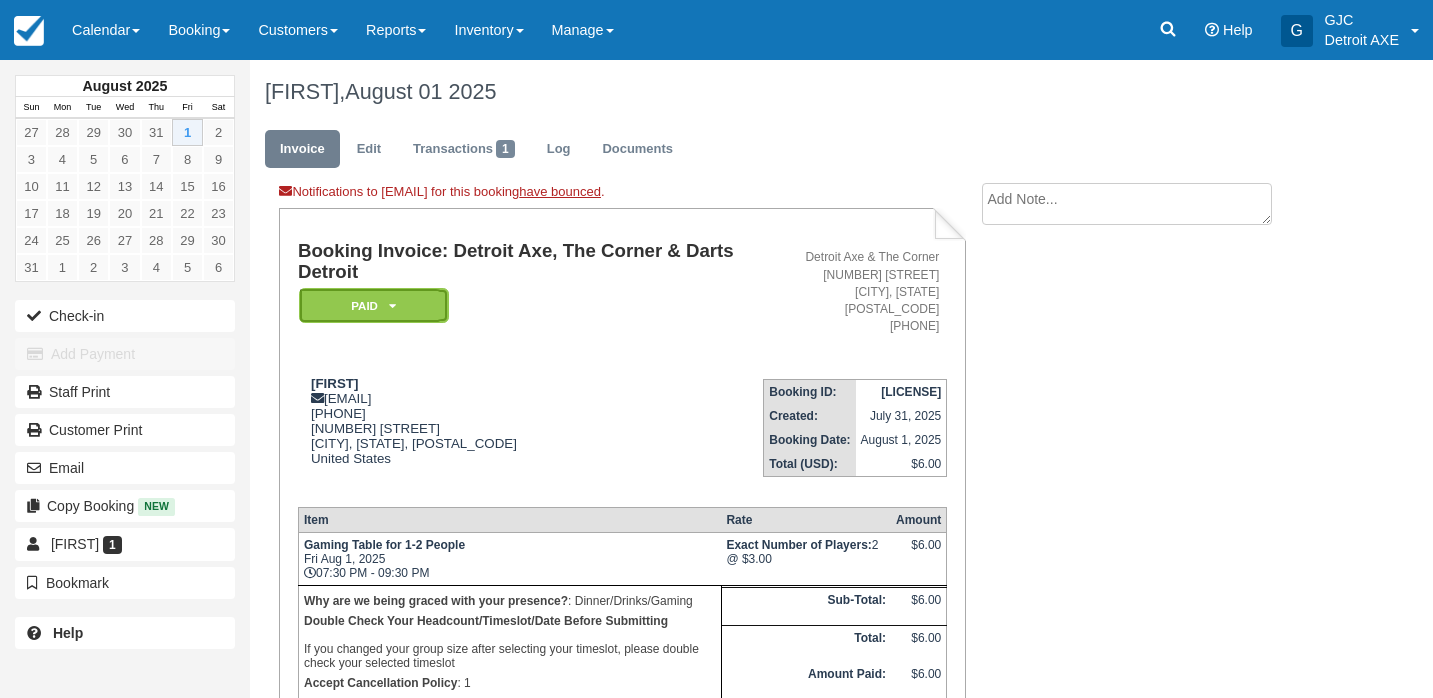 click on "Paid" at bounding box center (374, 305) 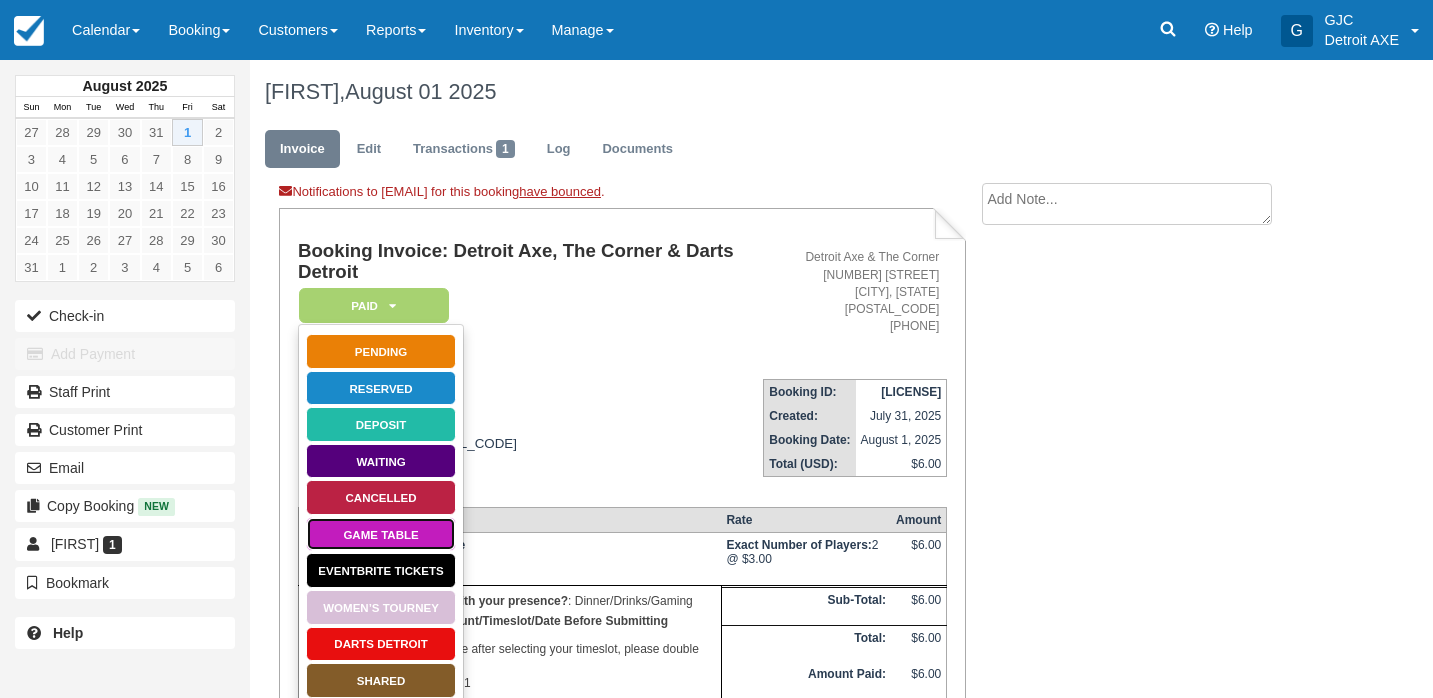 click on "Game Table" at bounding box center [381, 534] 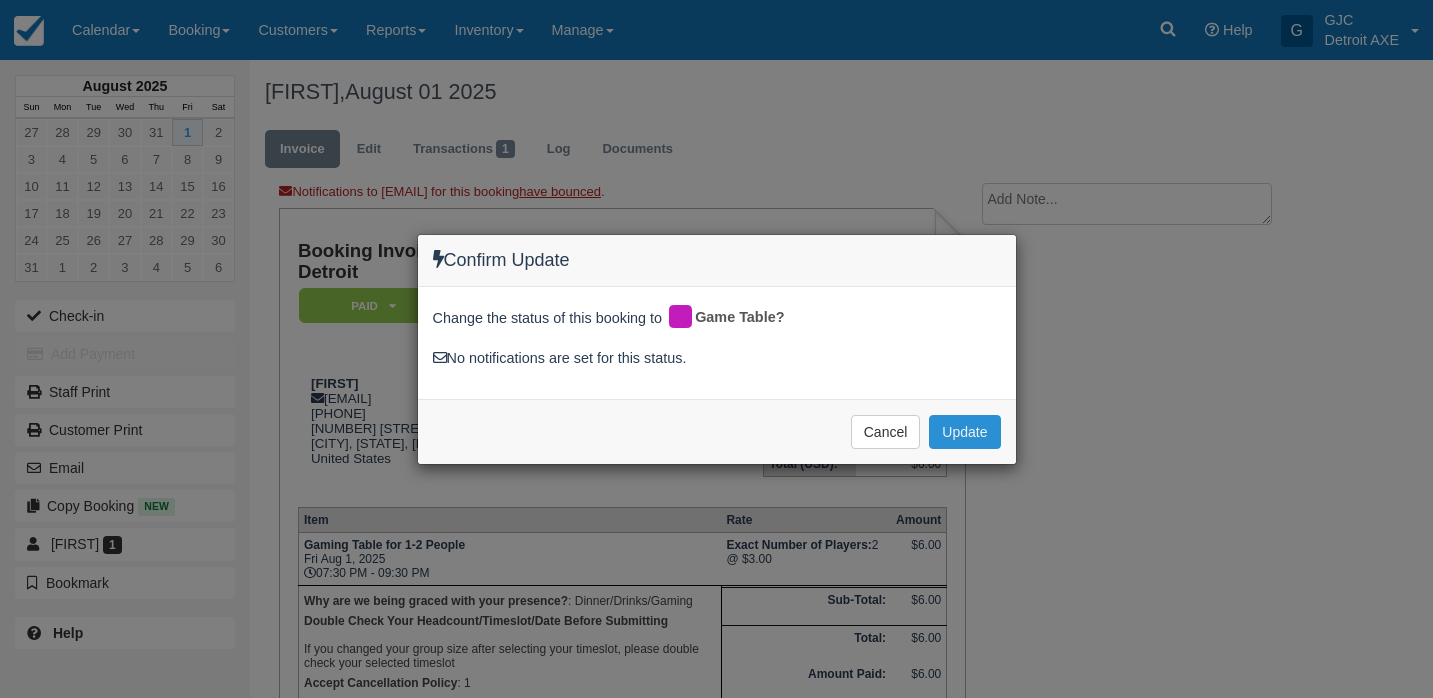 click on "Update" at bounding box center [964, 432] 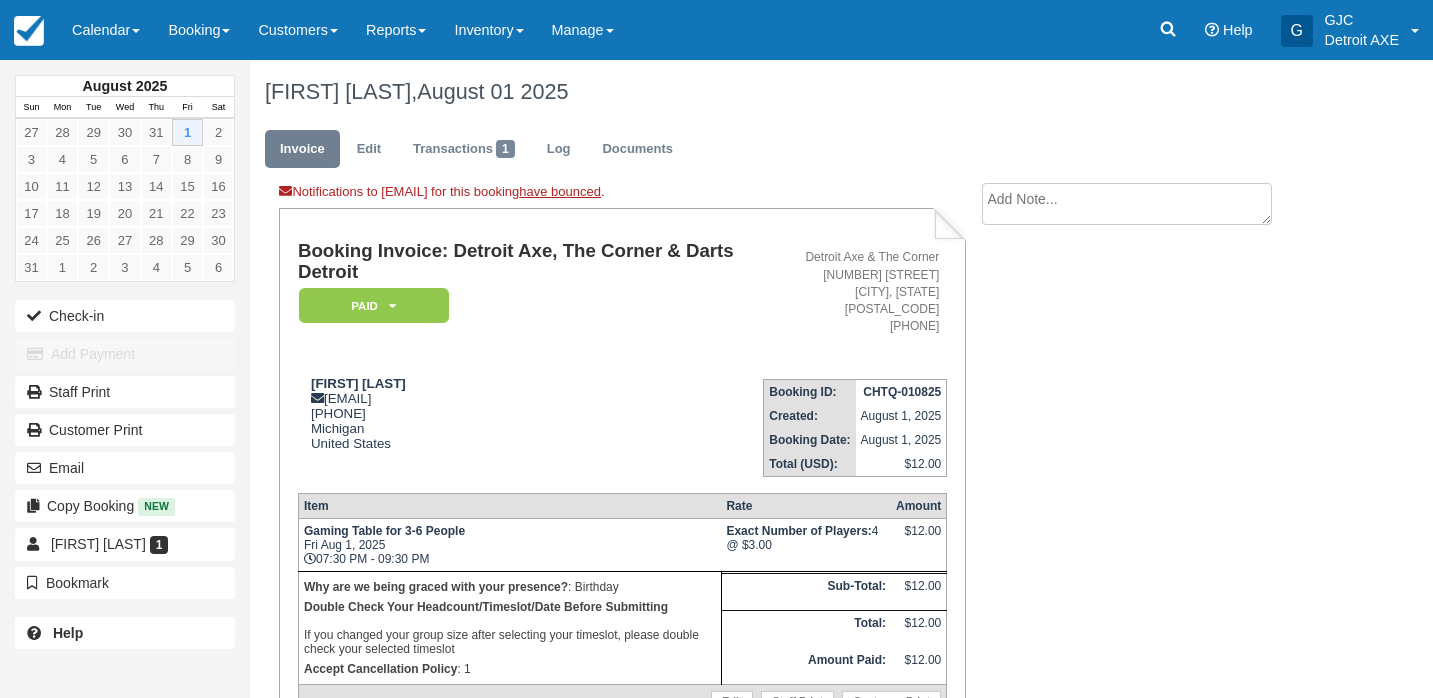 scroll, scrollTop: 0, scrollLeft: 0, axis: both 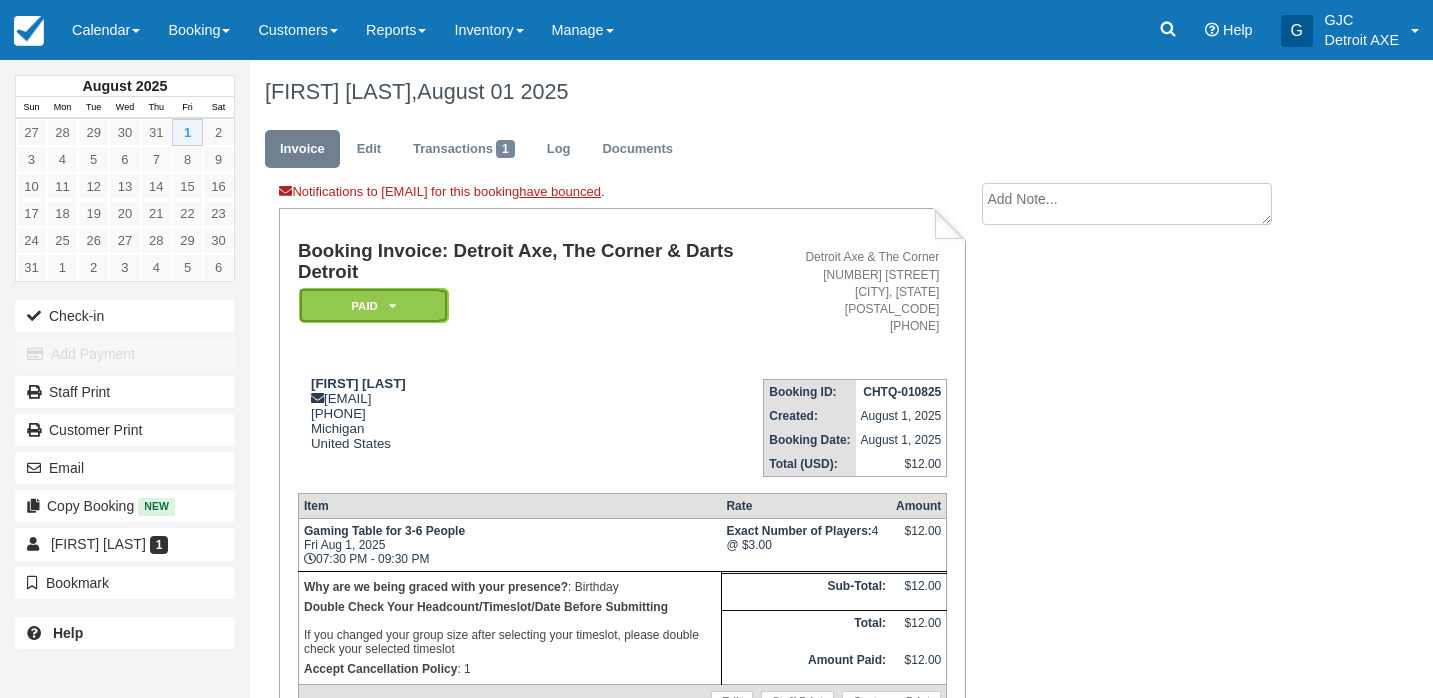 click on "Paid" at bounding box center (374, 305) 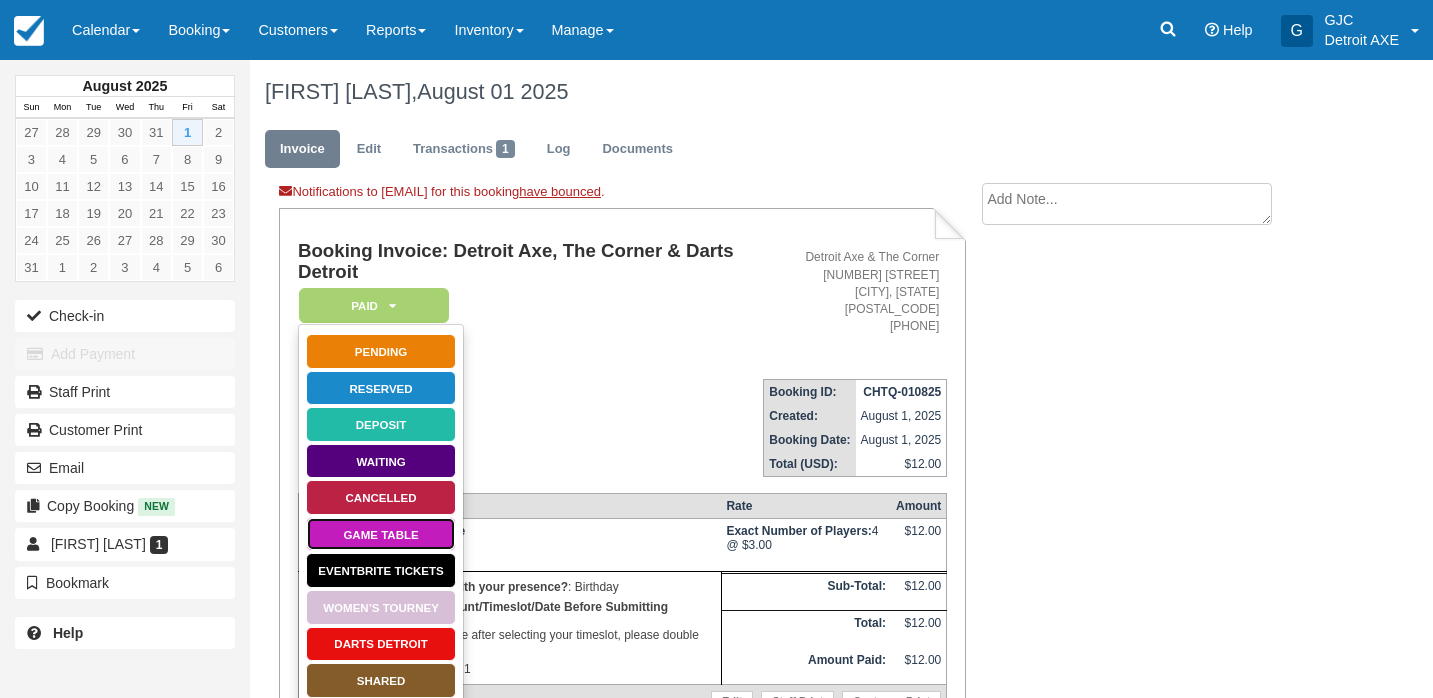 click on "Game Table" at bounding box center [381, 534] 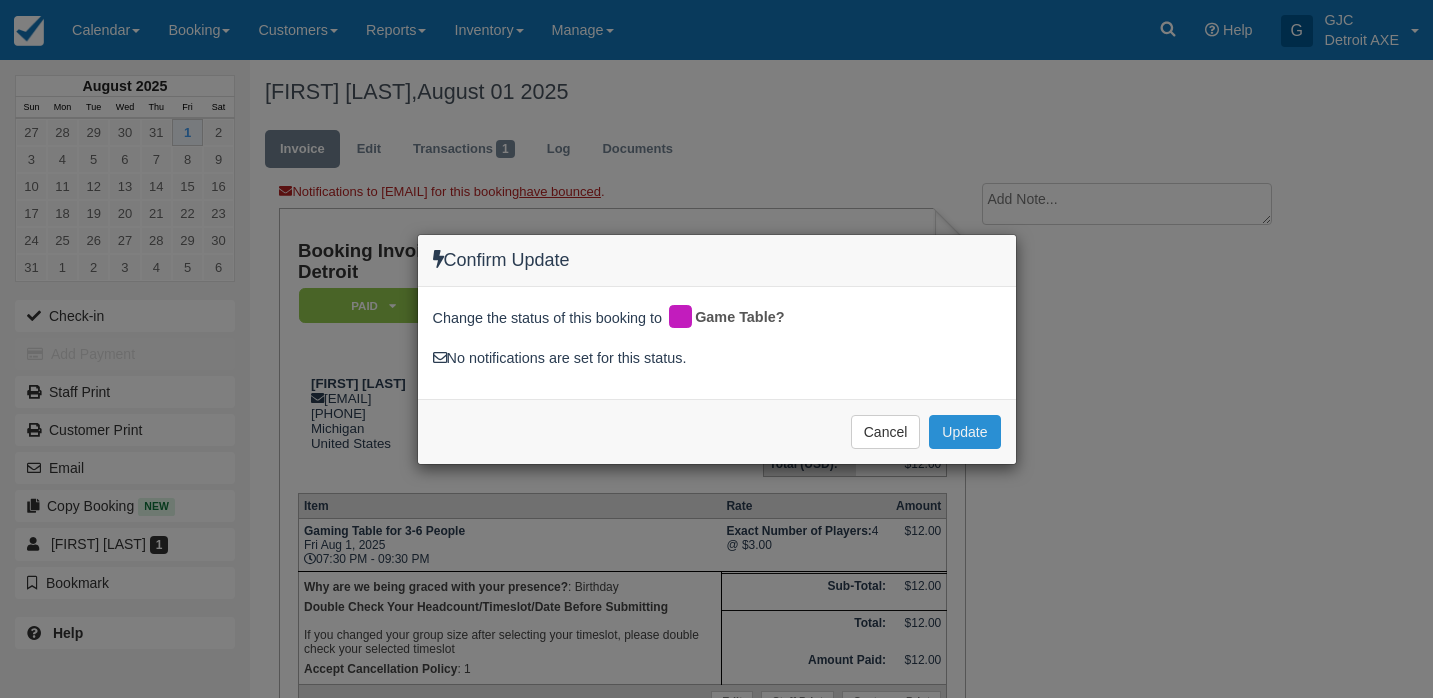 click on "Update" at bounding box center (964, 432) 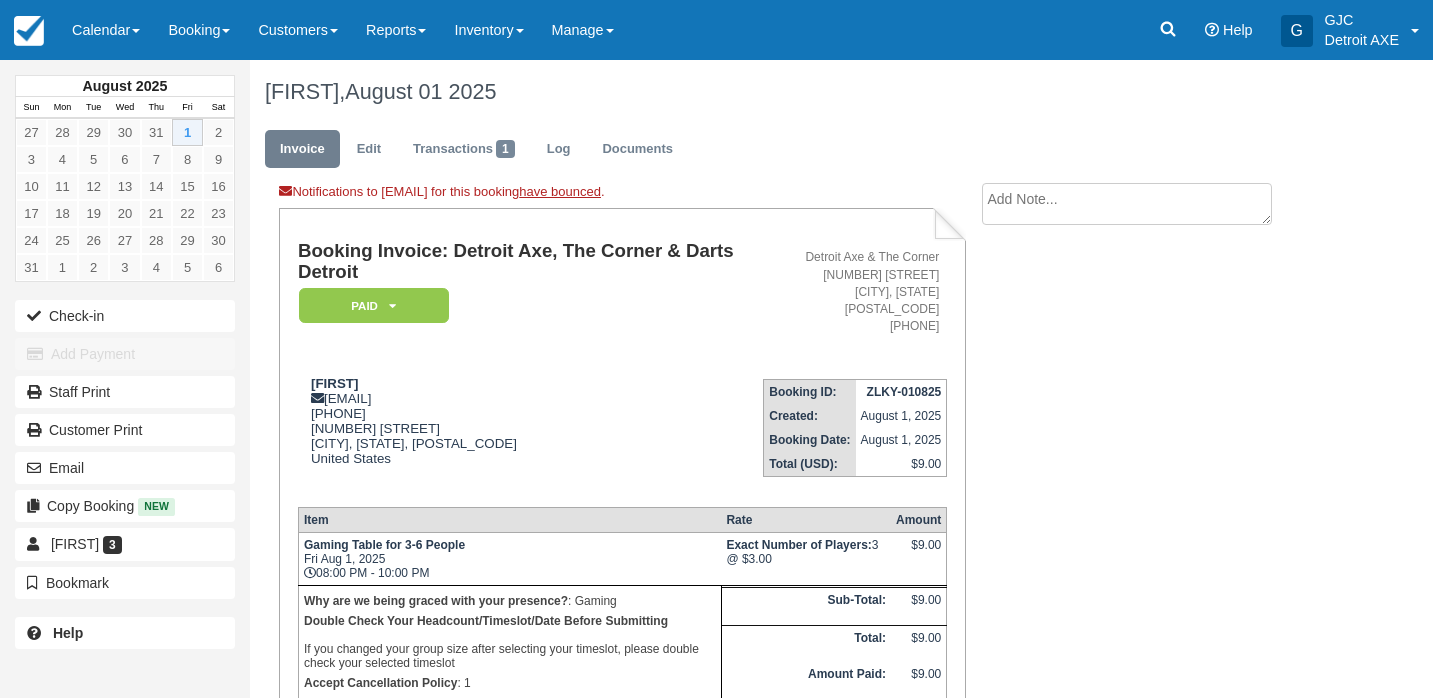 scroll, scrollTop: 0, scrollLeft: 0, axis: both 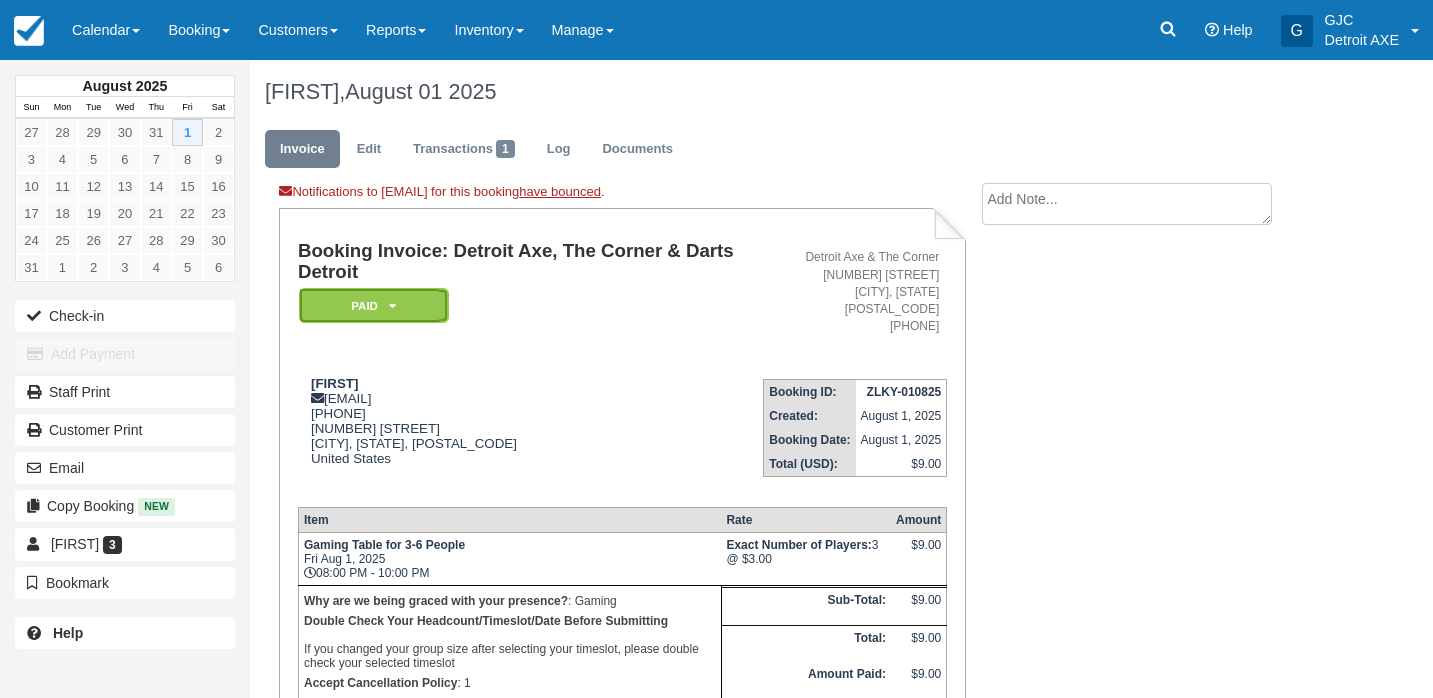click on "Paid" at bounding box center [374, 305] 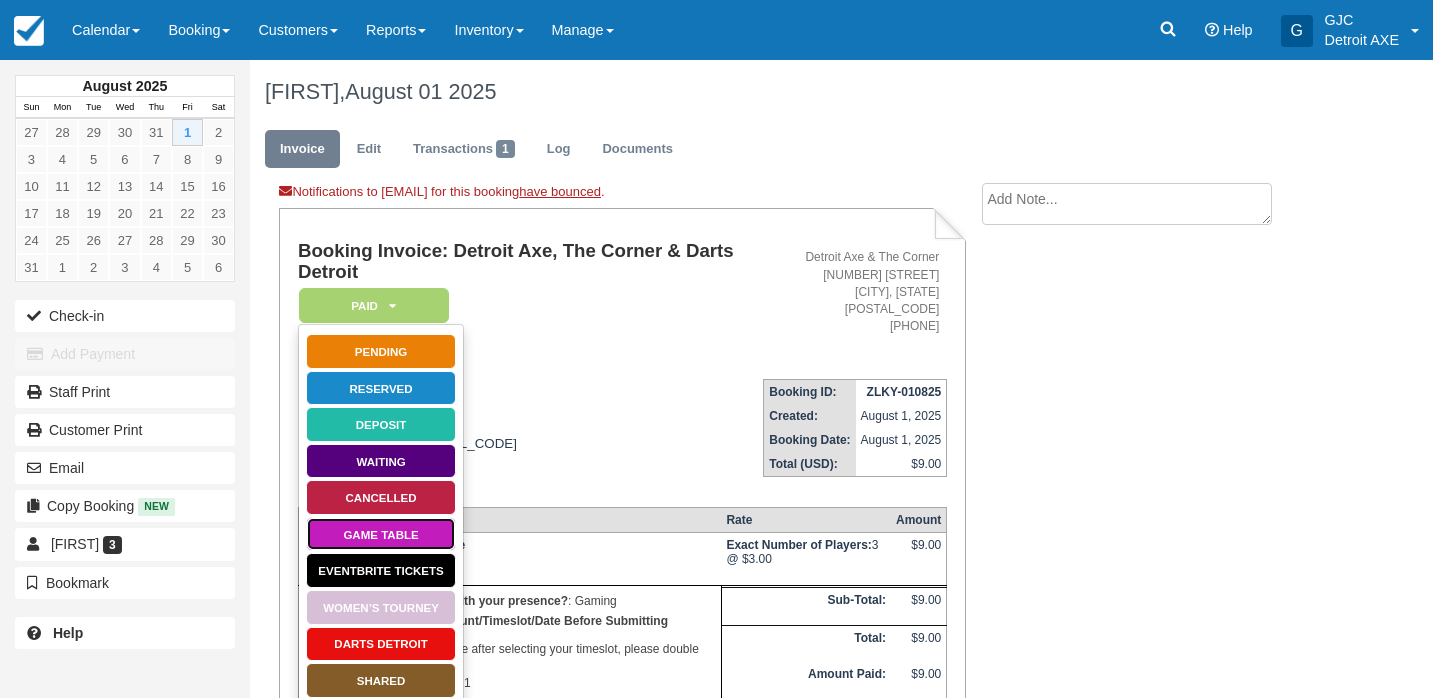 click on "Game Table" at bounding box center (381, 534) 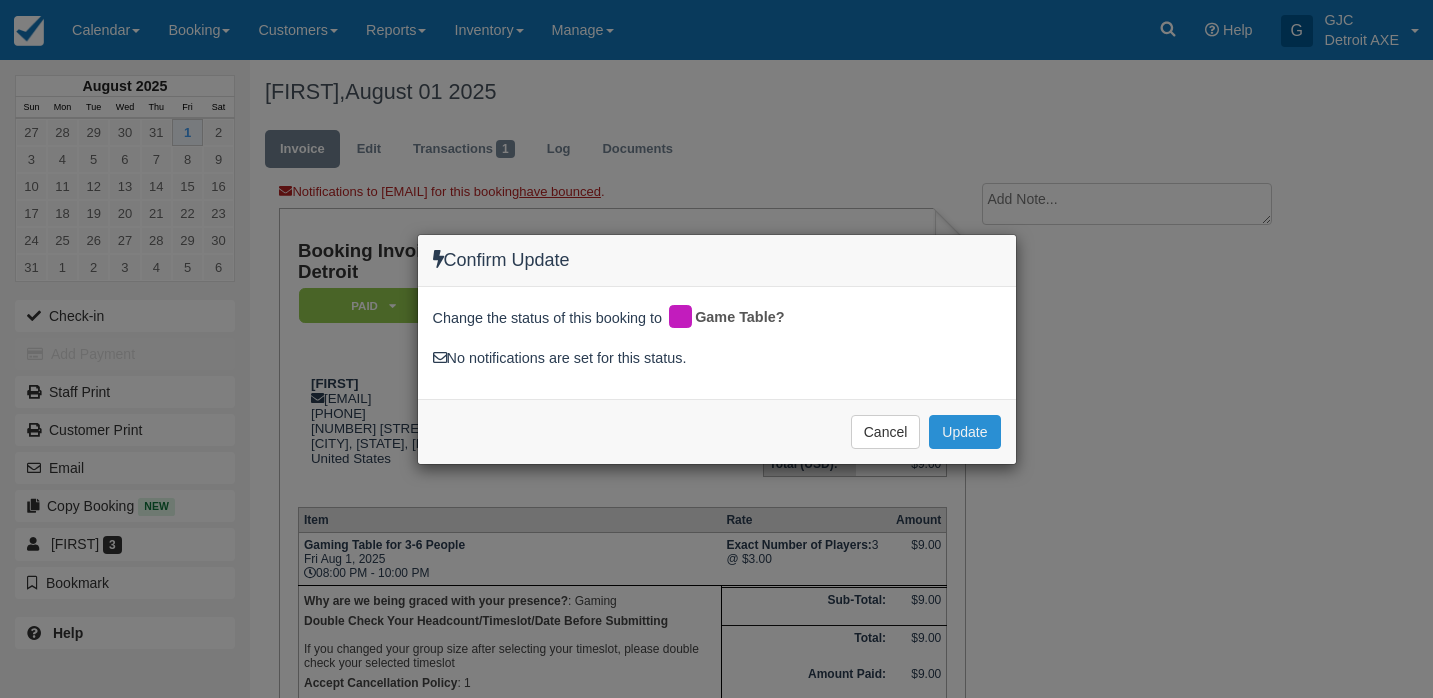 click on "Update" at bounding box center (964, 432) 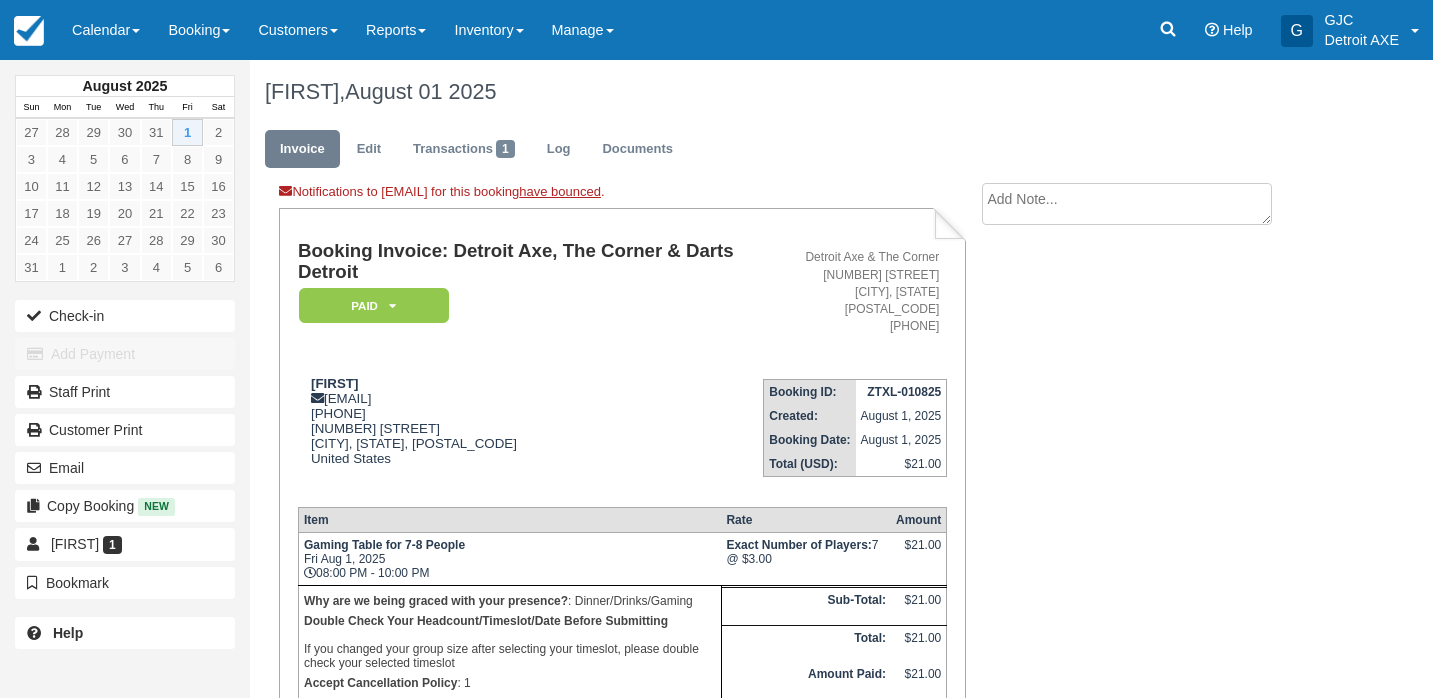 scroll, scrollTop: 0, scrollLeft: 0, axis: both 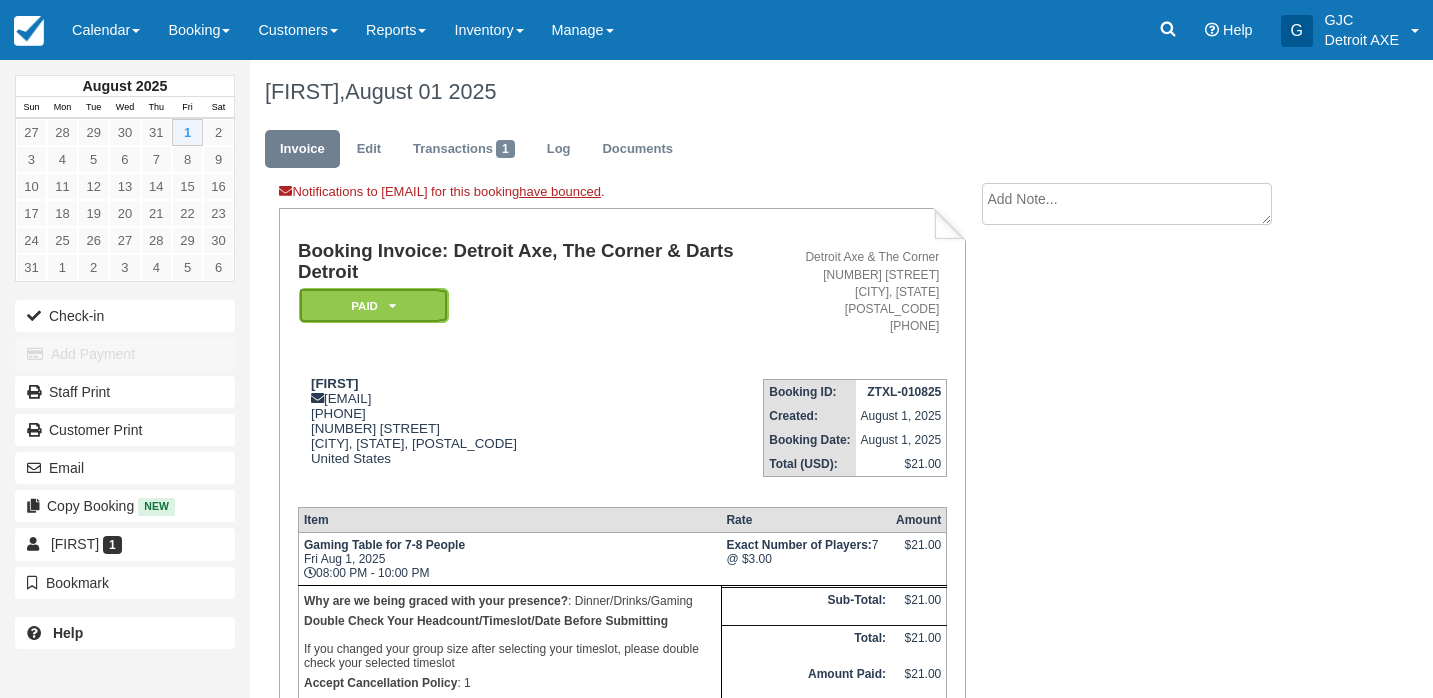 click on "Paid" at bounding box center [370, 305] 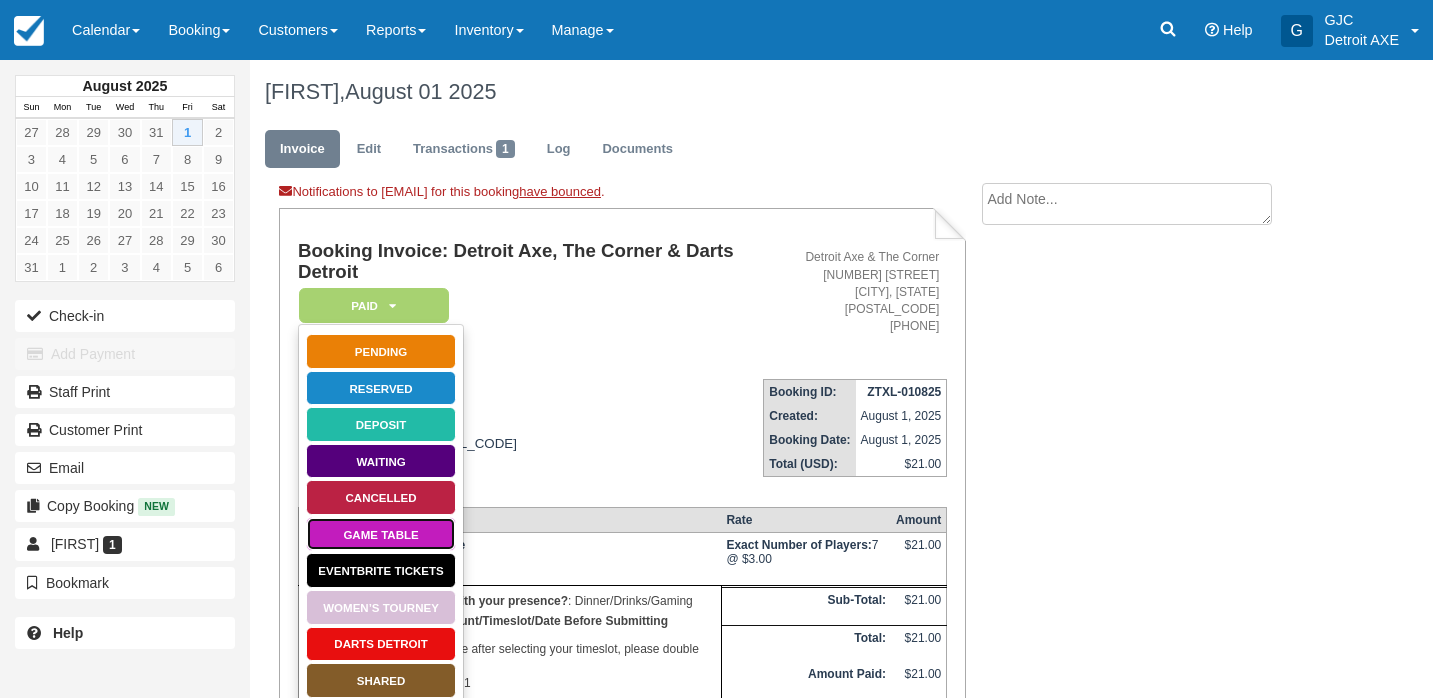 click on "Game Table" at bounding box center [381, 534] 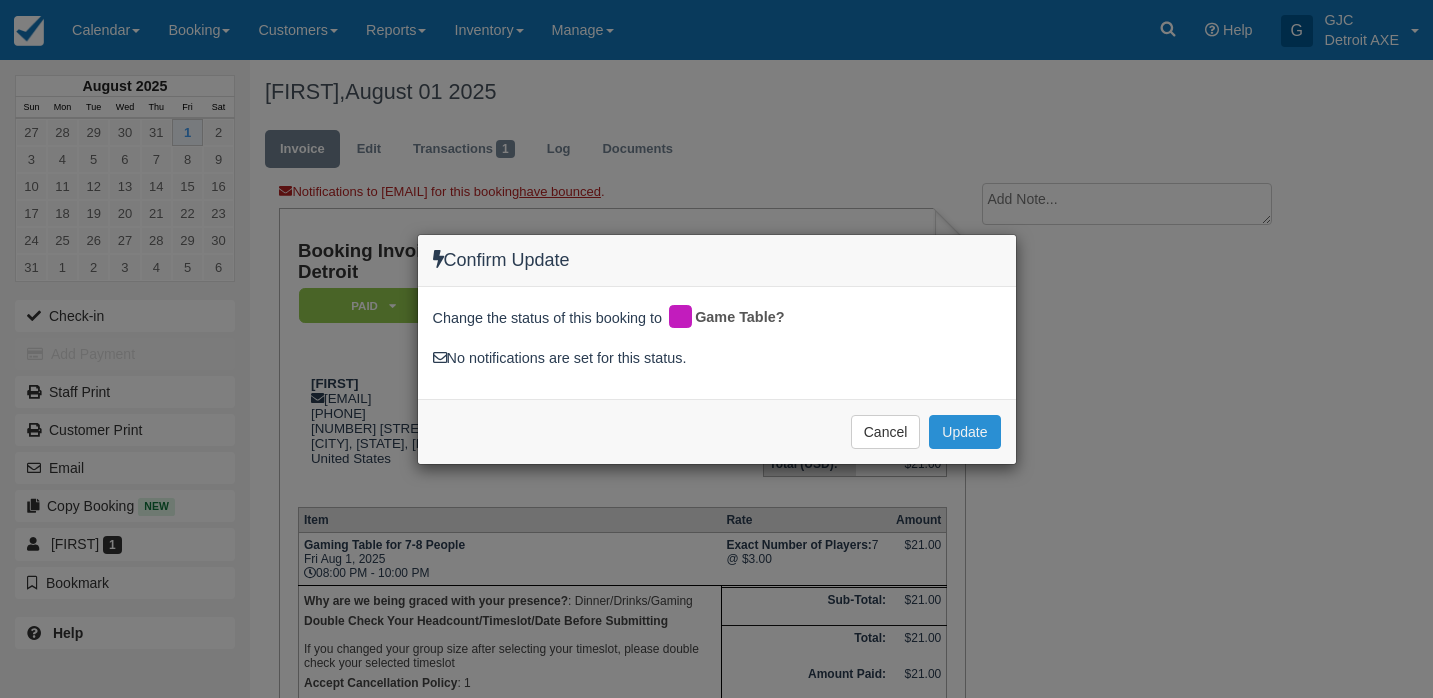 click on "Update" at bounding box center (964, 432) 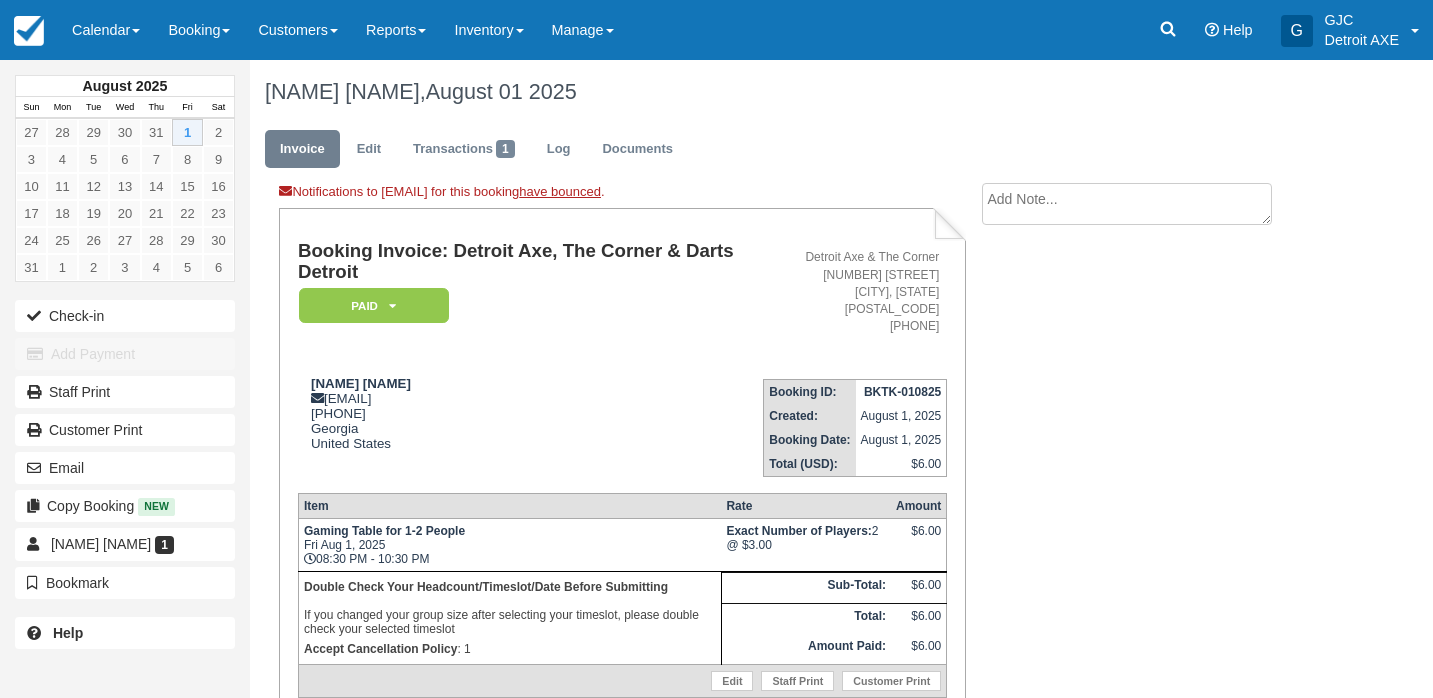 scroll, scrollTop: 0, scrollLeft: 0, axis: both 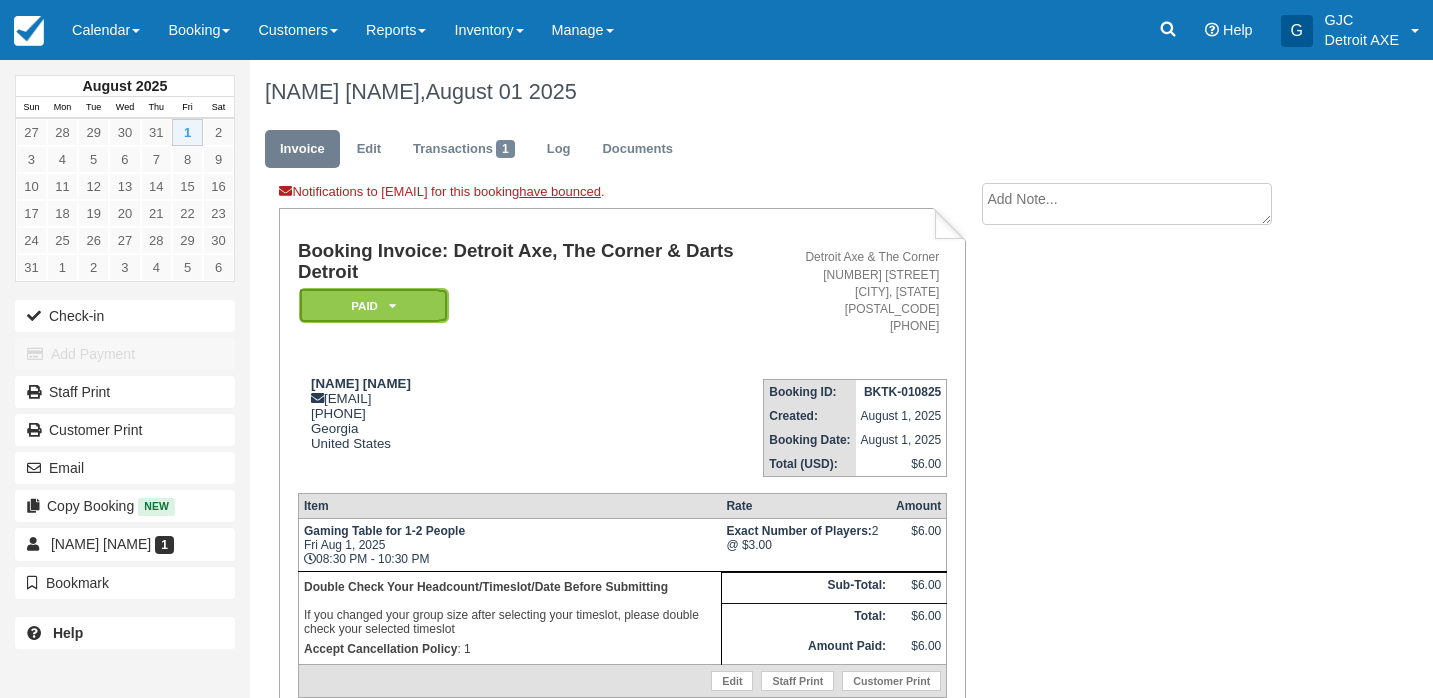 click on "Paid" at bounding box center [374, 305] 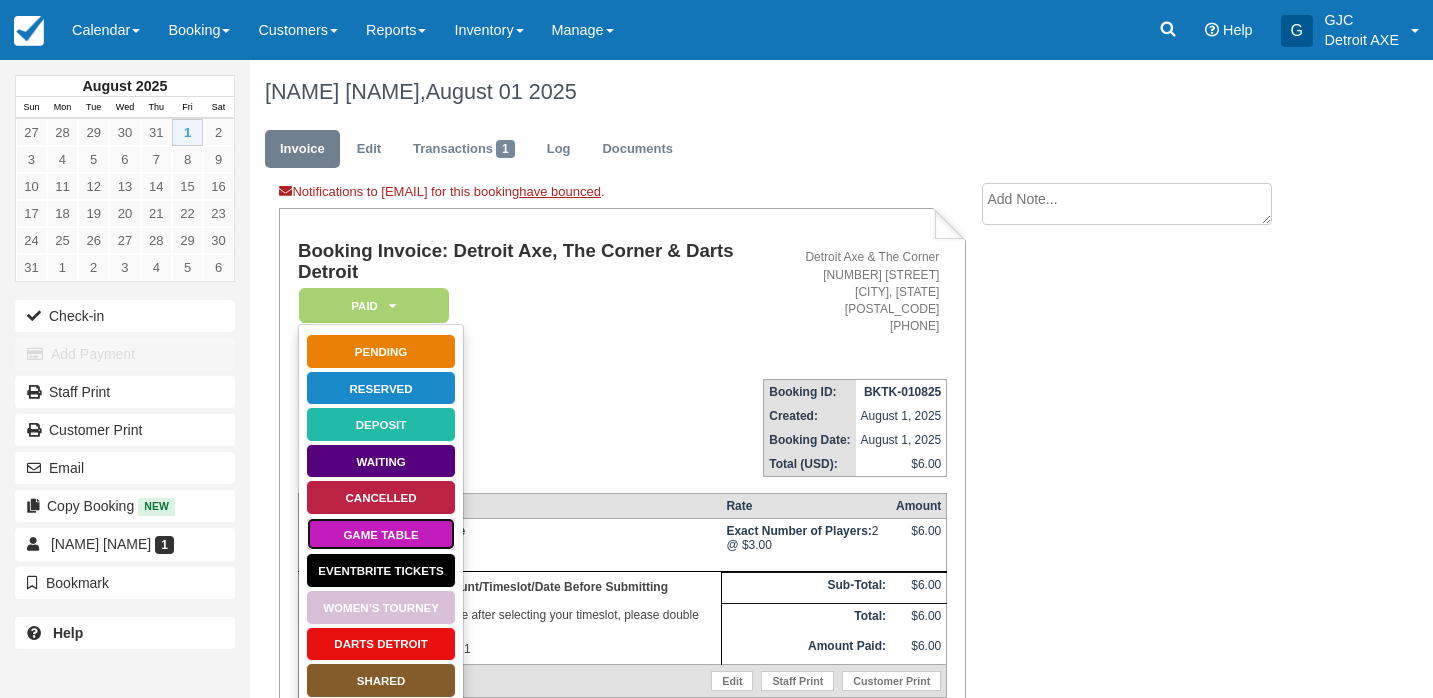 click on "Game Table" at bounding box center [381, 534] 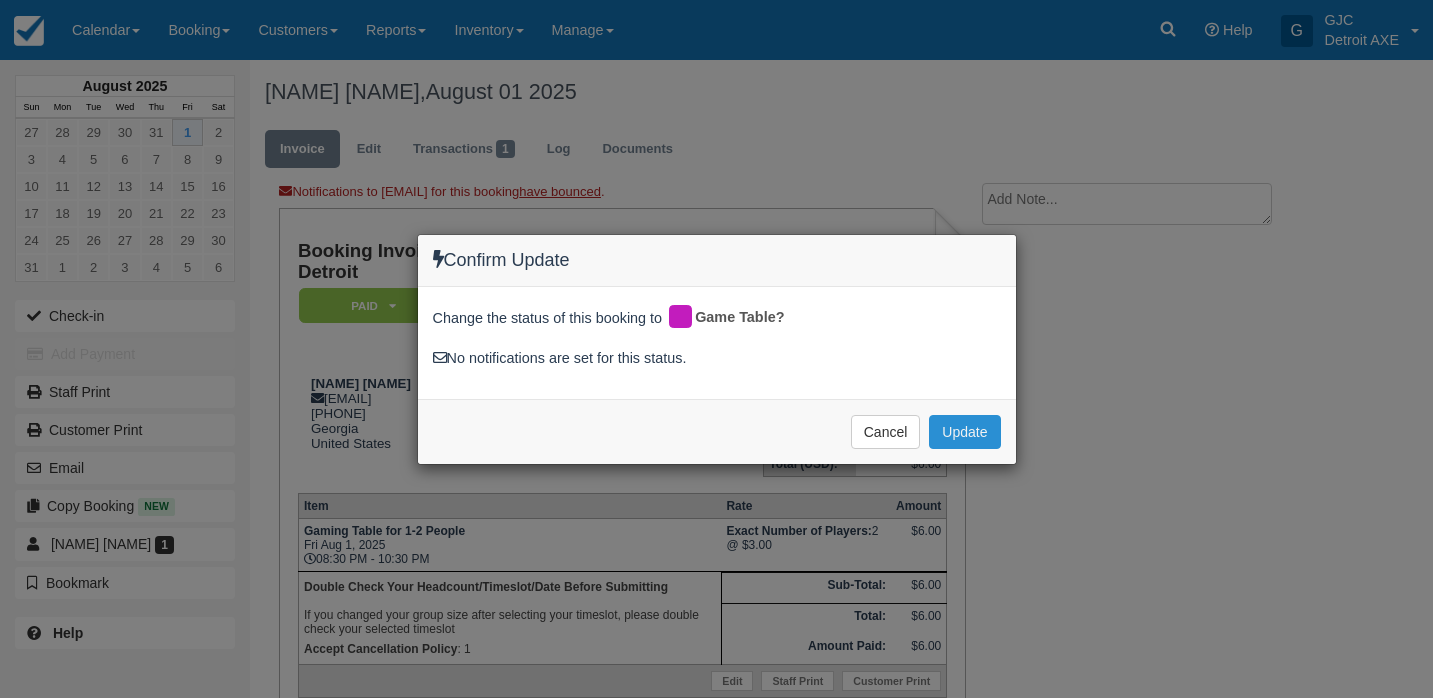 click on "Update" at bounding box center (964, 432) 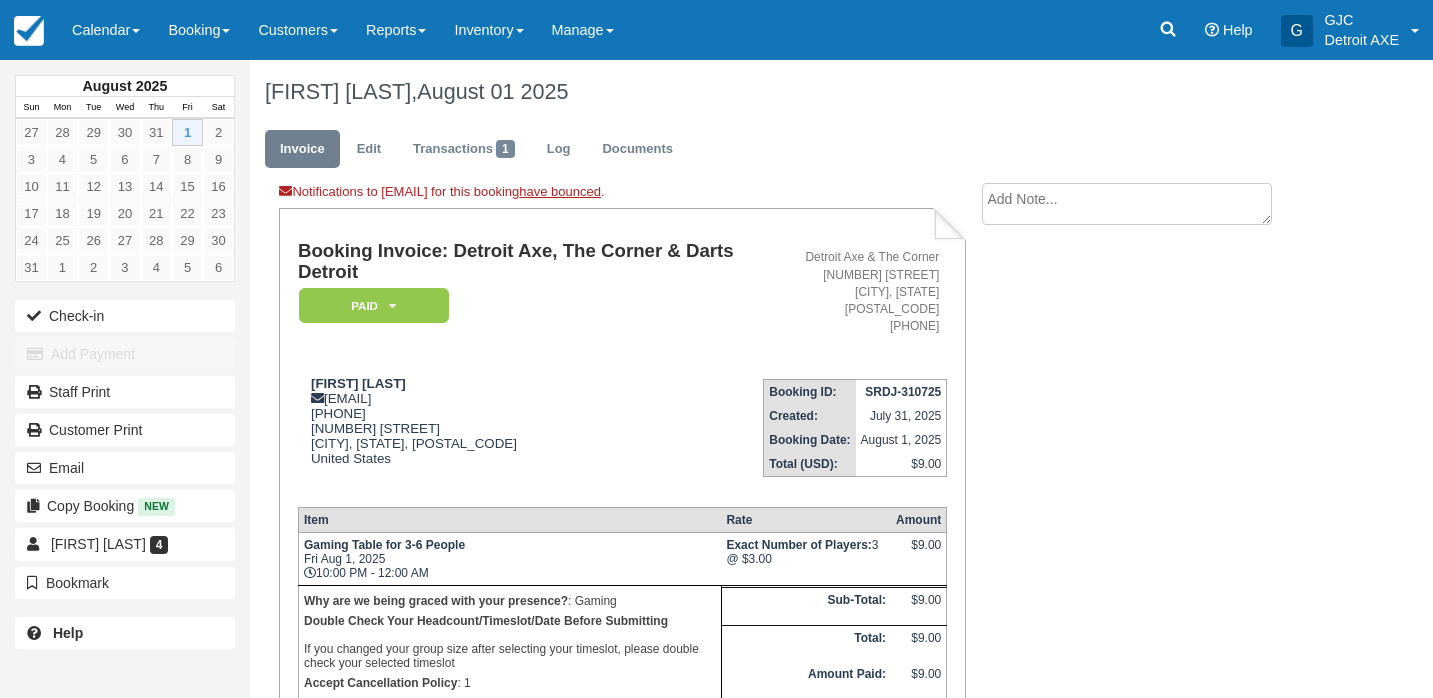 scroll, scrollTop: 0, scrollLeft: 0, axis: both 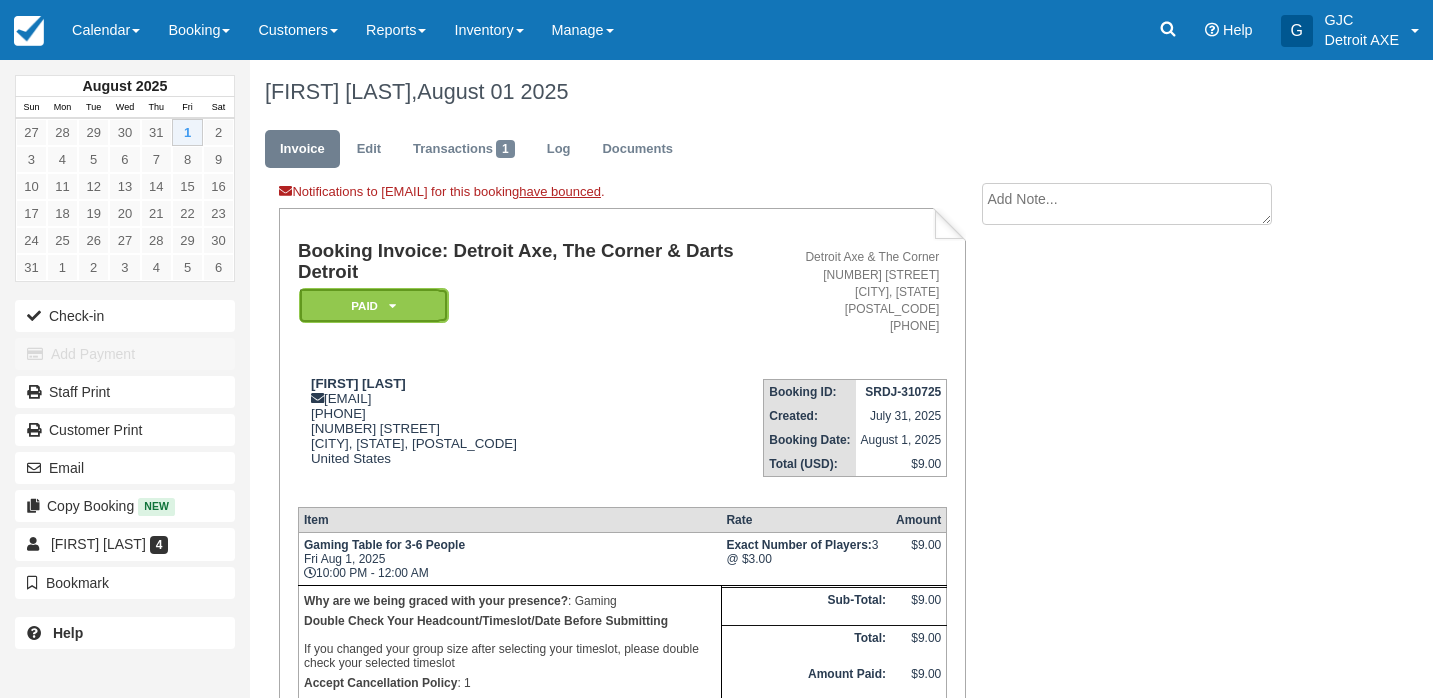 click on "Paid" at bounding box center [374, 305] 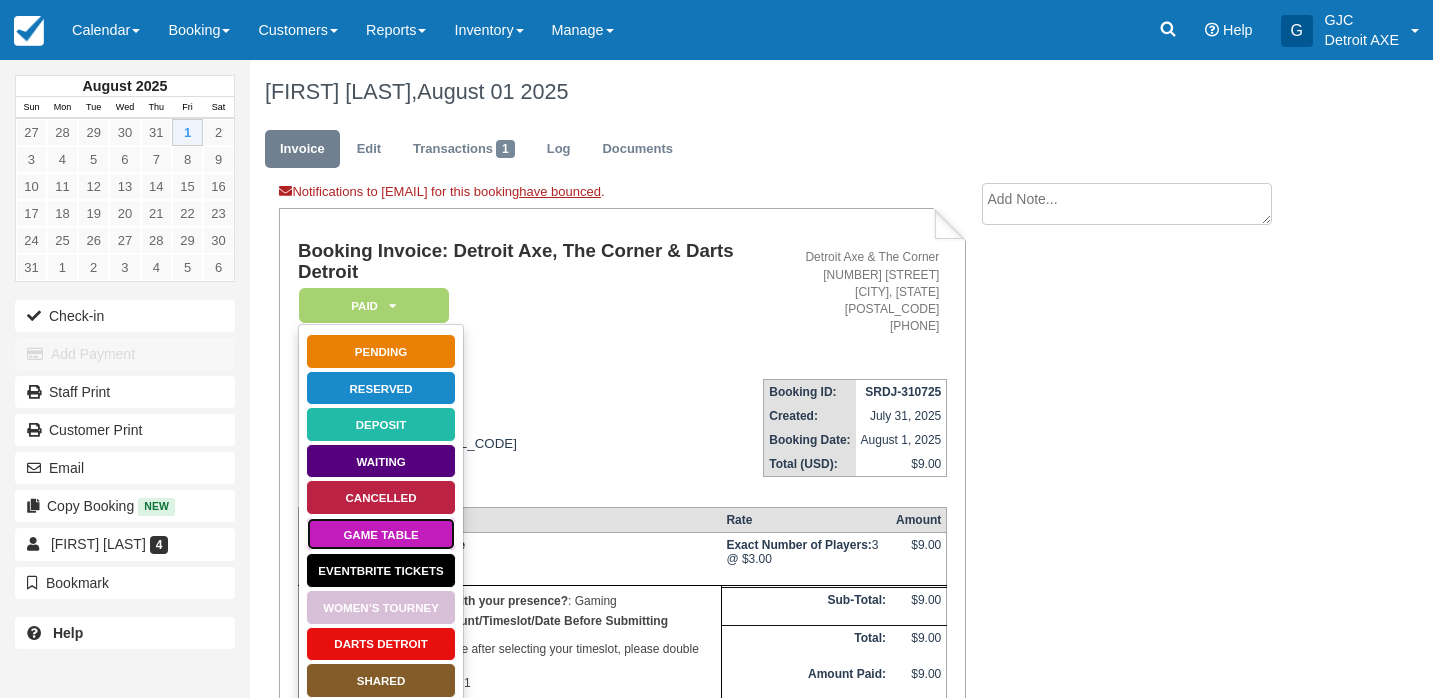 click on "Game Table" at bounding box center (381, 534) 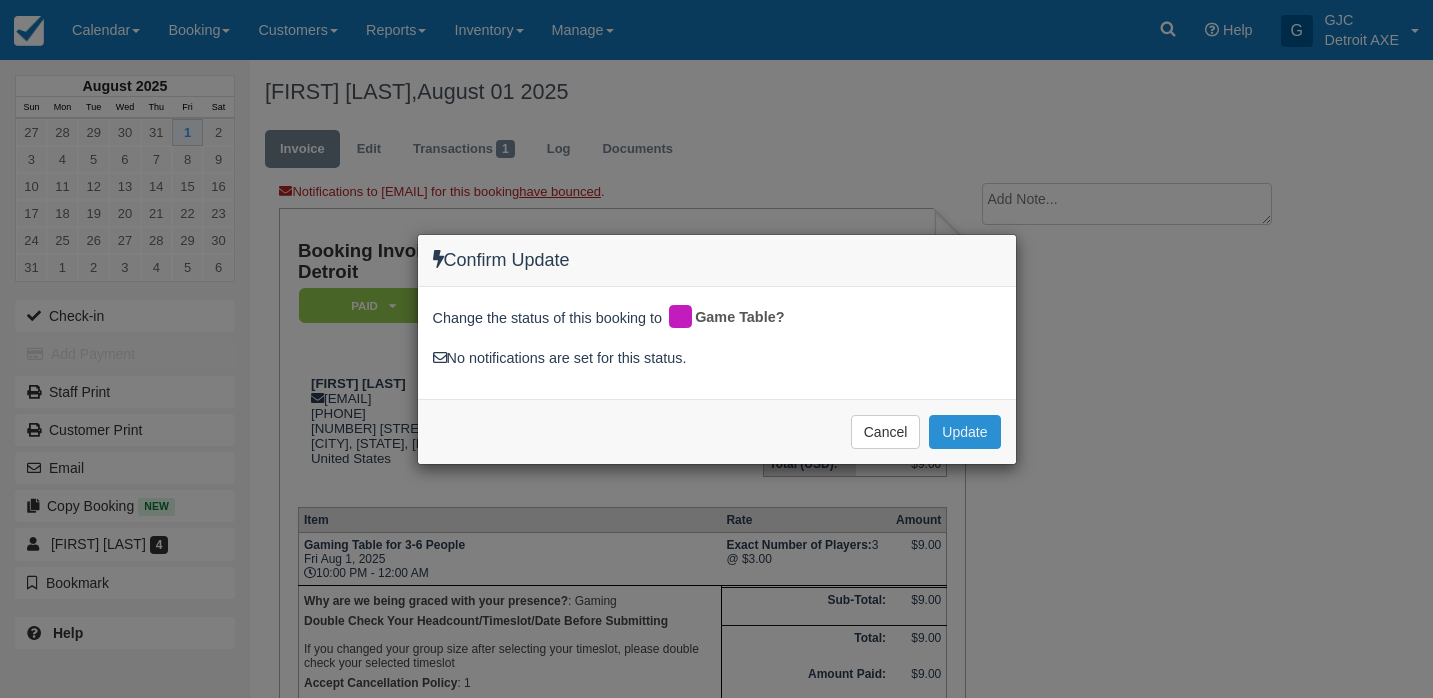 click on "Update" at bounding box center [964, 432] 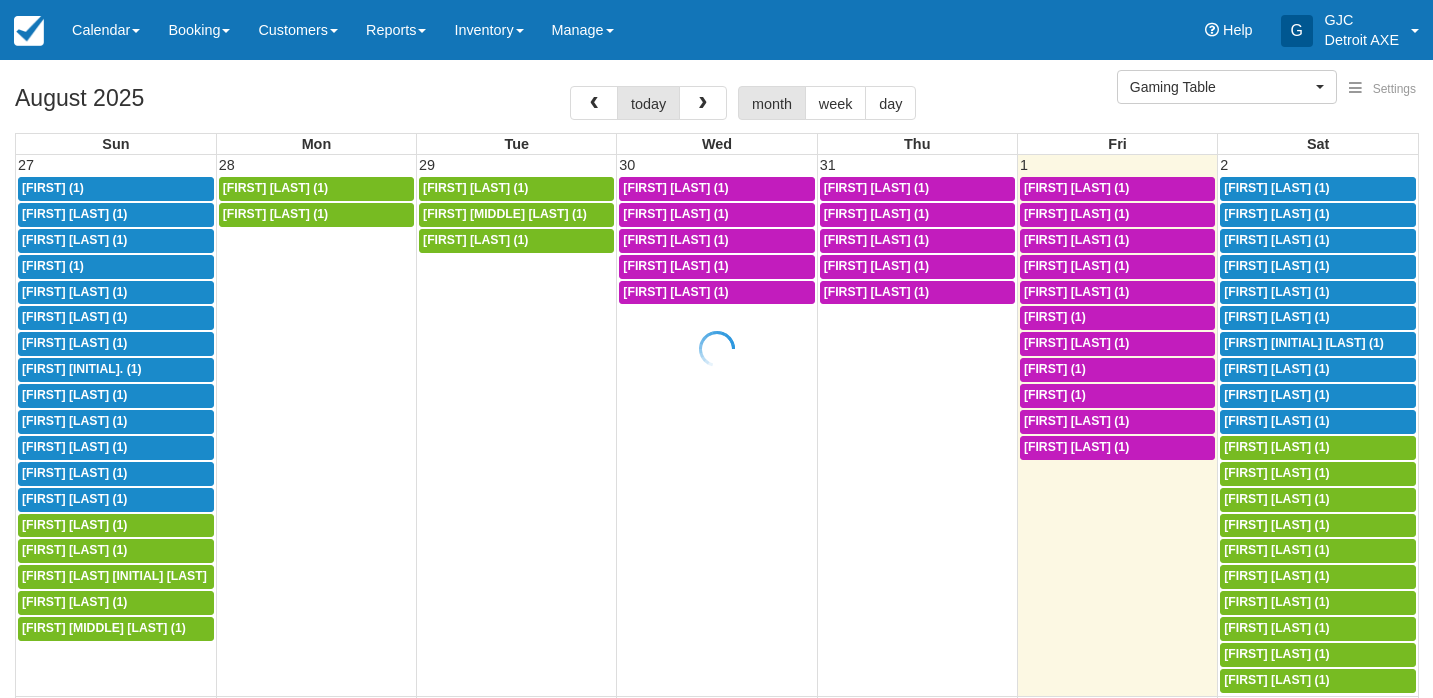 scroll, scrollTop: 0, scrollLeft: 0, axis: both 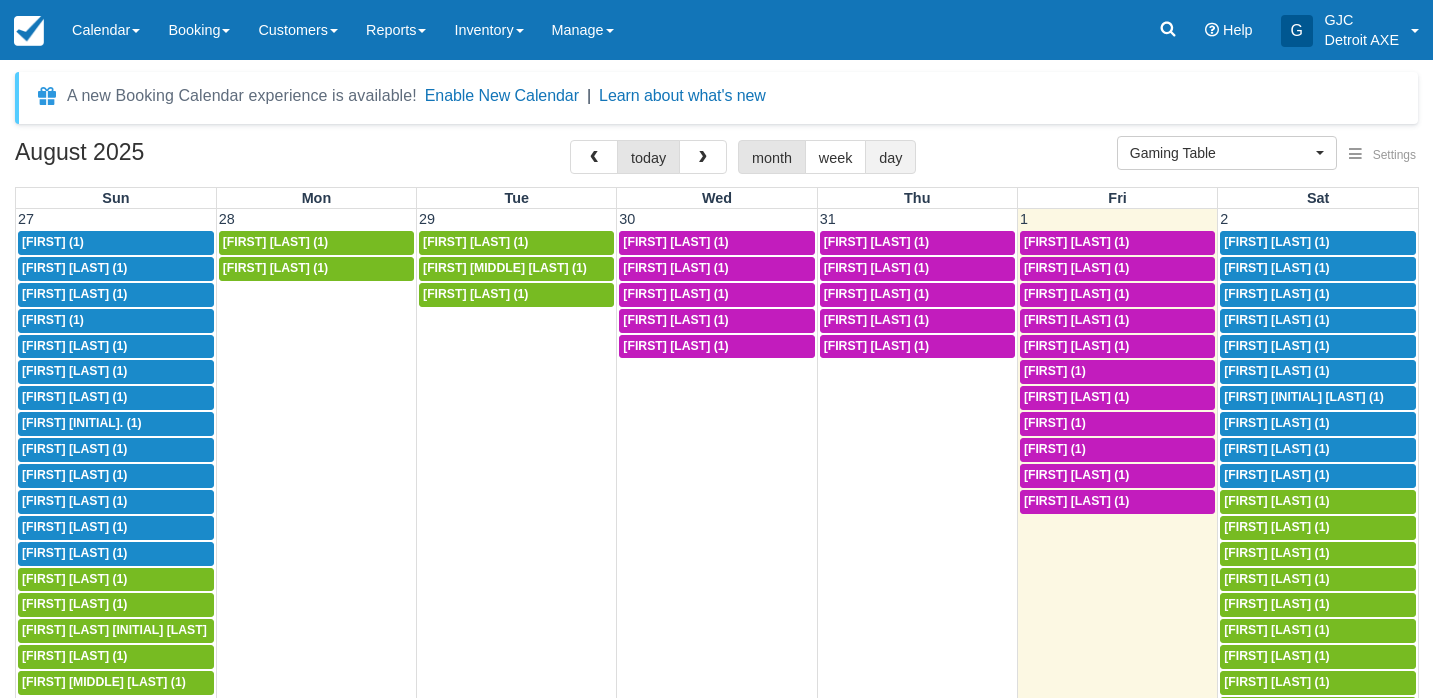 click on "day" at bounding box center (890, 157) 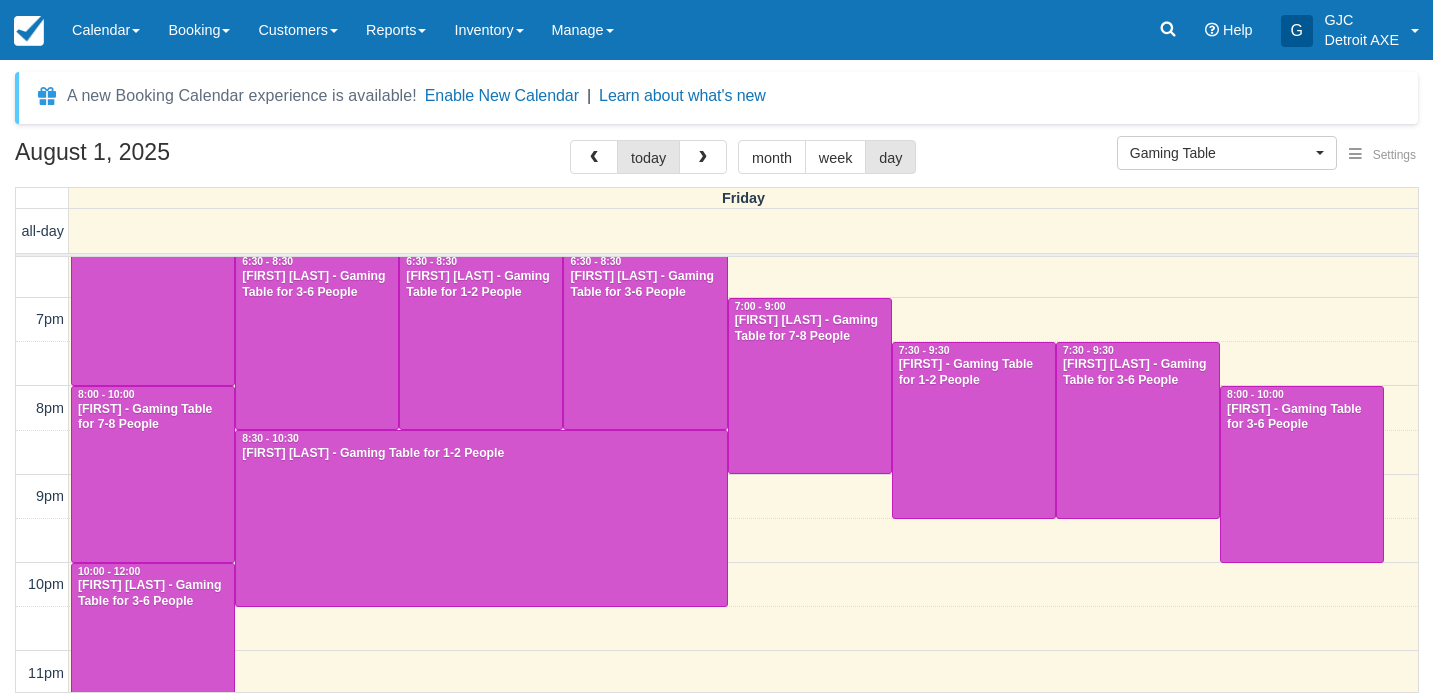 scroll, scrollTop: 757, scrollLeft: 0, axis: vertical 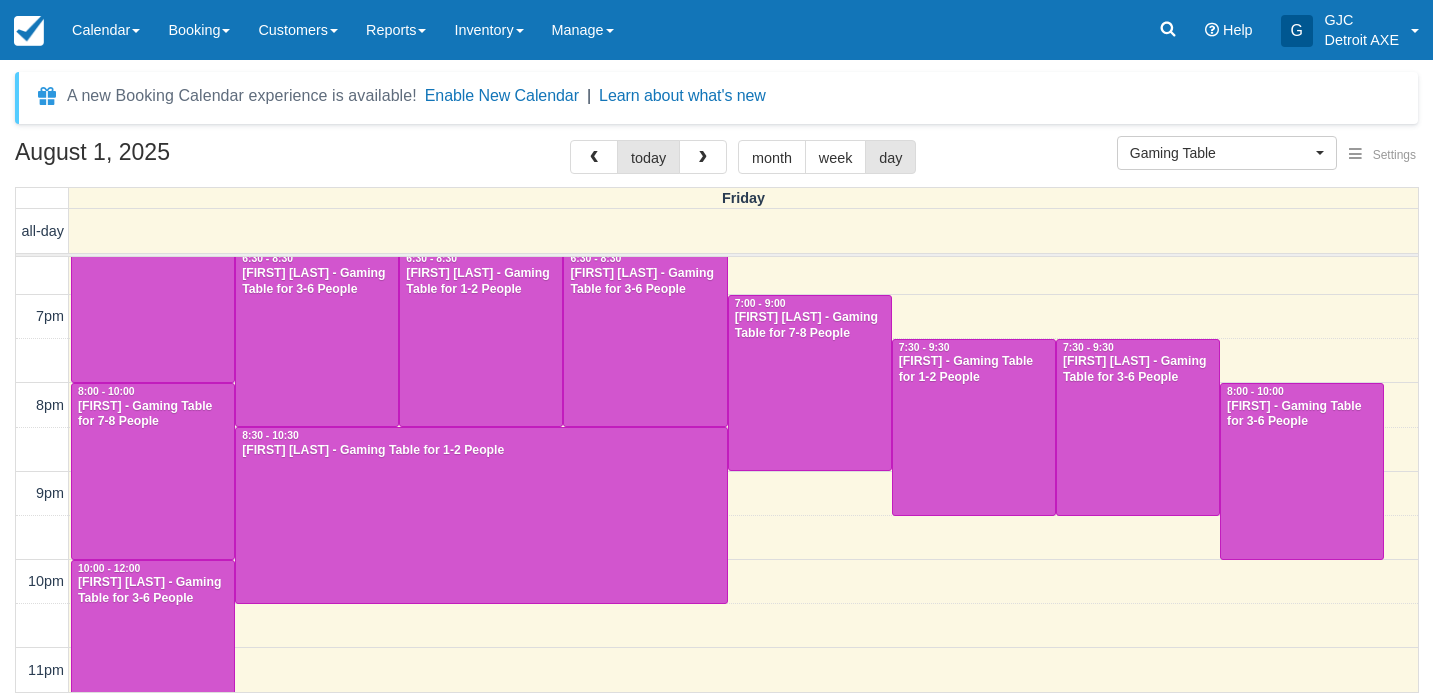 type 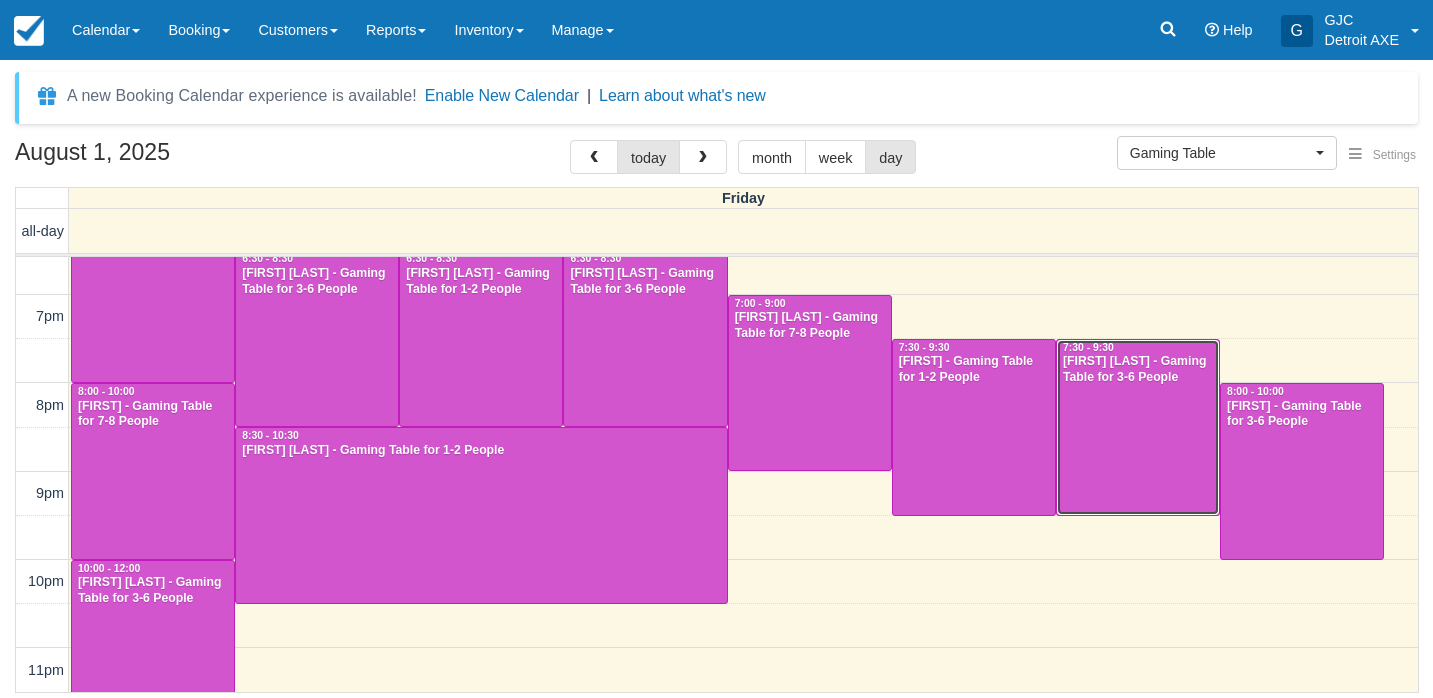 click at bounding box center [1138, 427] 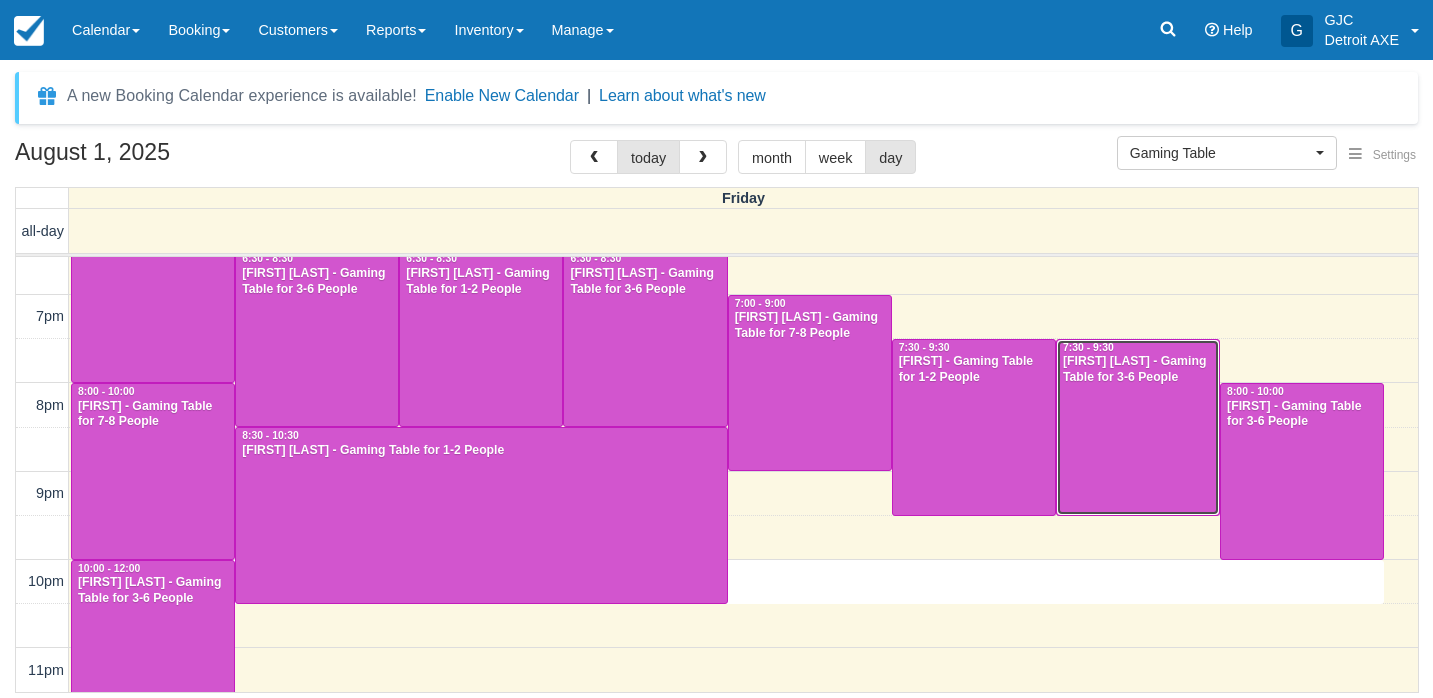 click on "10am 11am 12pm 1pm 2pm 3pm 4pm 5pm 6pm 7pm 8pm 9pm 10pm 10:00 - 10:30 6:00 - 8:00 [FIRST] [LAST] - Gaming Table for 7-8 People 6:30 - 8:30 [FIRST] [LAST] - Gaming Table for 3-6 People 6:30 - 8:30 [FIRST] [LAST] - Gaming Table for 1-2 People 6:30 - 8:30 [FIRST] [LAST] - Gaming Table for 3-6 People 7:00 - 9:00 [FIRST] [LAST] - Gaming Table for 7-8 People 7:30 - 9:30 [FIRST] - Gaming Table for 1-2 People 7:30 - 9:30 [FIRST] [LAST] - Gaming Table for 3-6 People 8:00 - 10:00 [FIRST] - Gaming Table for 7-8 People 8:00 - 10:00 [FIRST] - Gaming Table for 3-6 People 8:30 - 10:30 [FIRST] [LAST] - Gaming Table for 1-2 People 10:00 - 12:00 [FIRST] [LAST] - Gaming Table for 3-6 People" at bounding box center [717, 118] 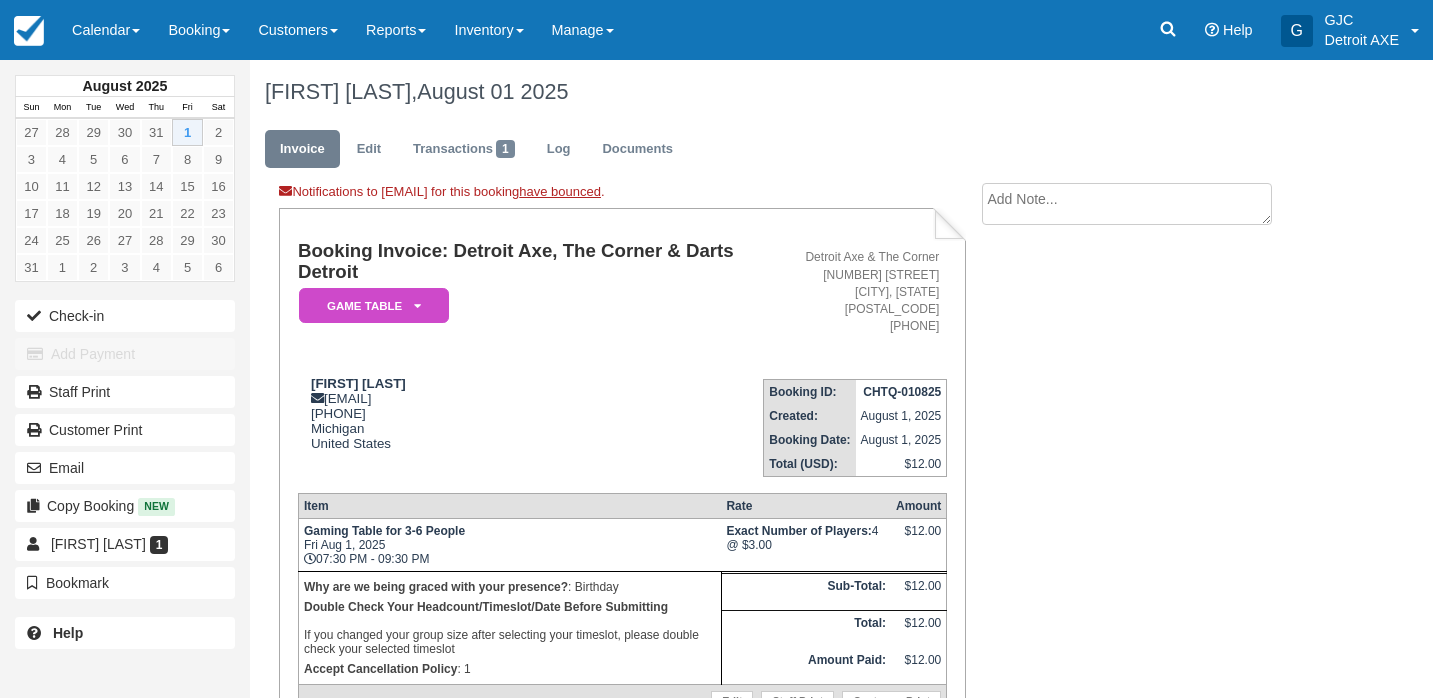 scroll, scrollTop: 0, scrollLeft: 0, axis: both 